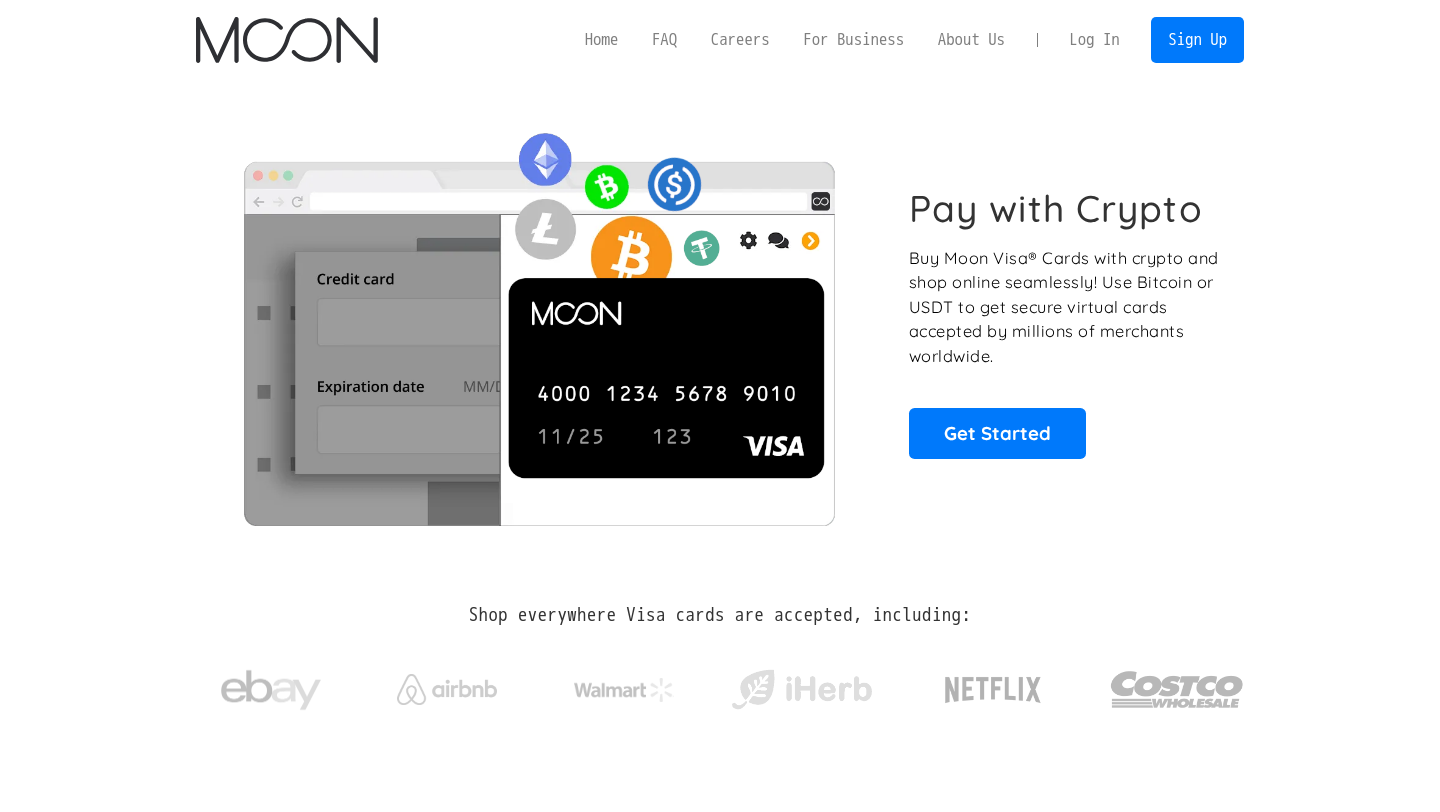 scroll, scrollTop: 0, scrollLeft: 0, axis: both 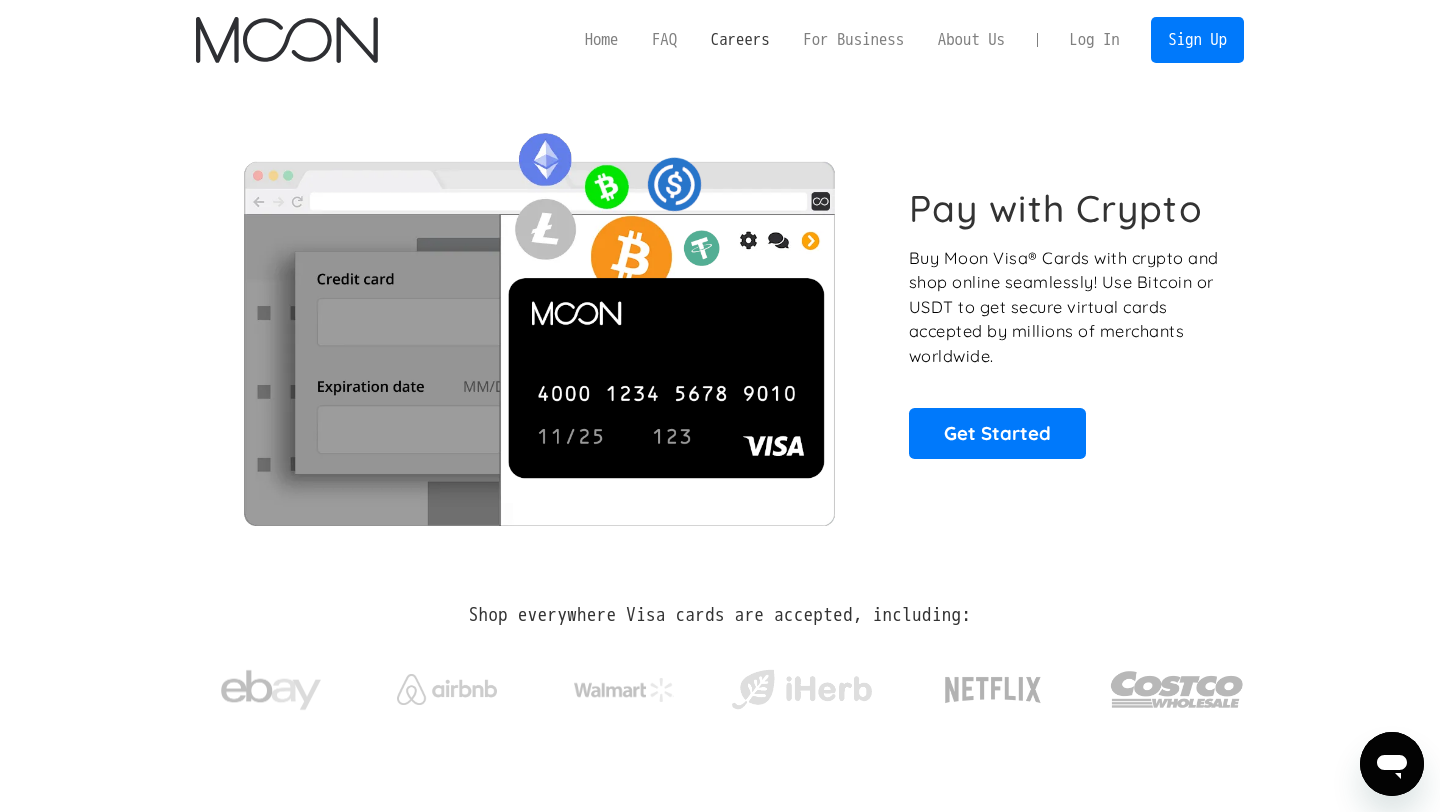 click on "Careers" at bounding box center (740, 39) 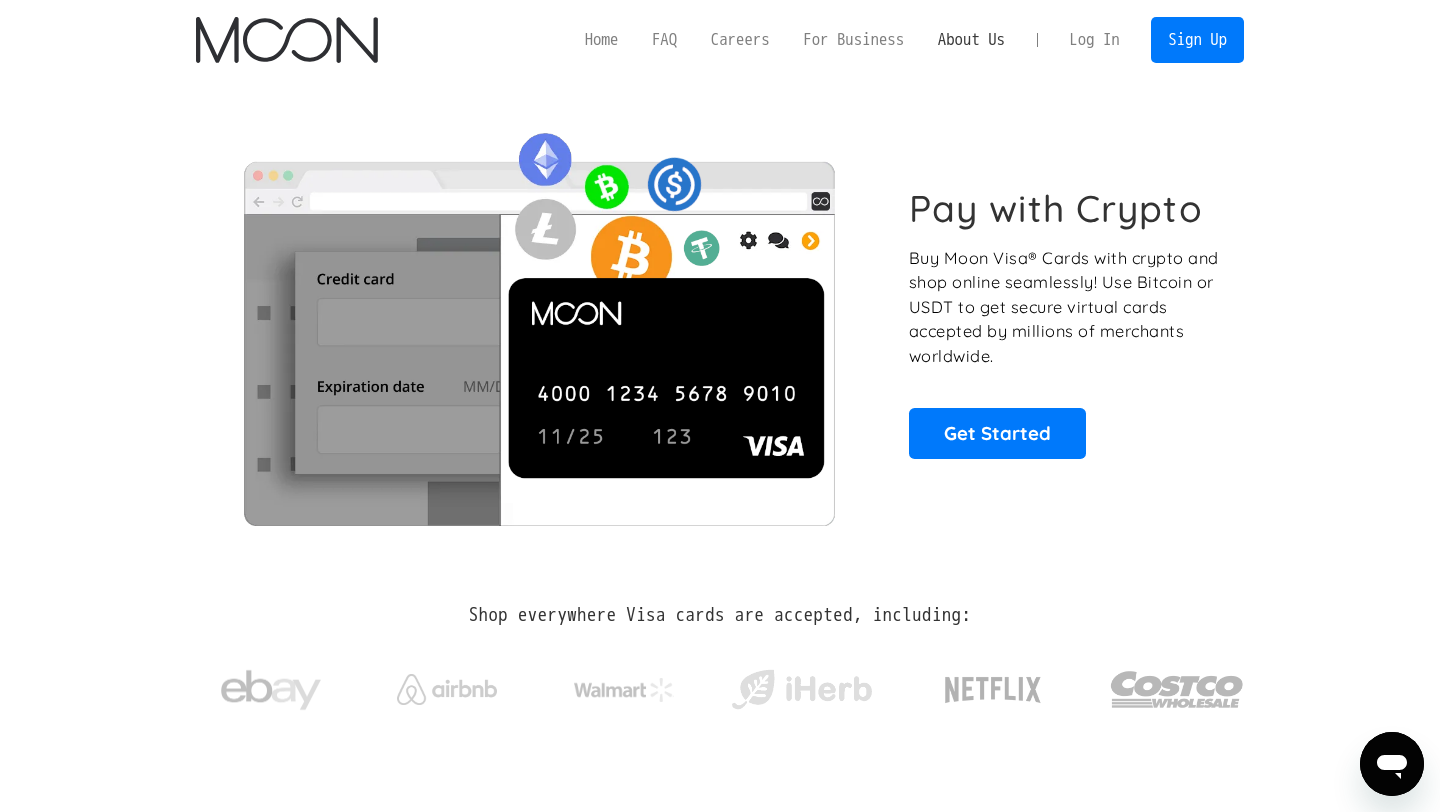 click on "About Us" at bounding box center (971, 39) 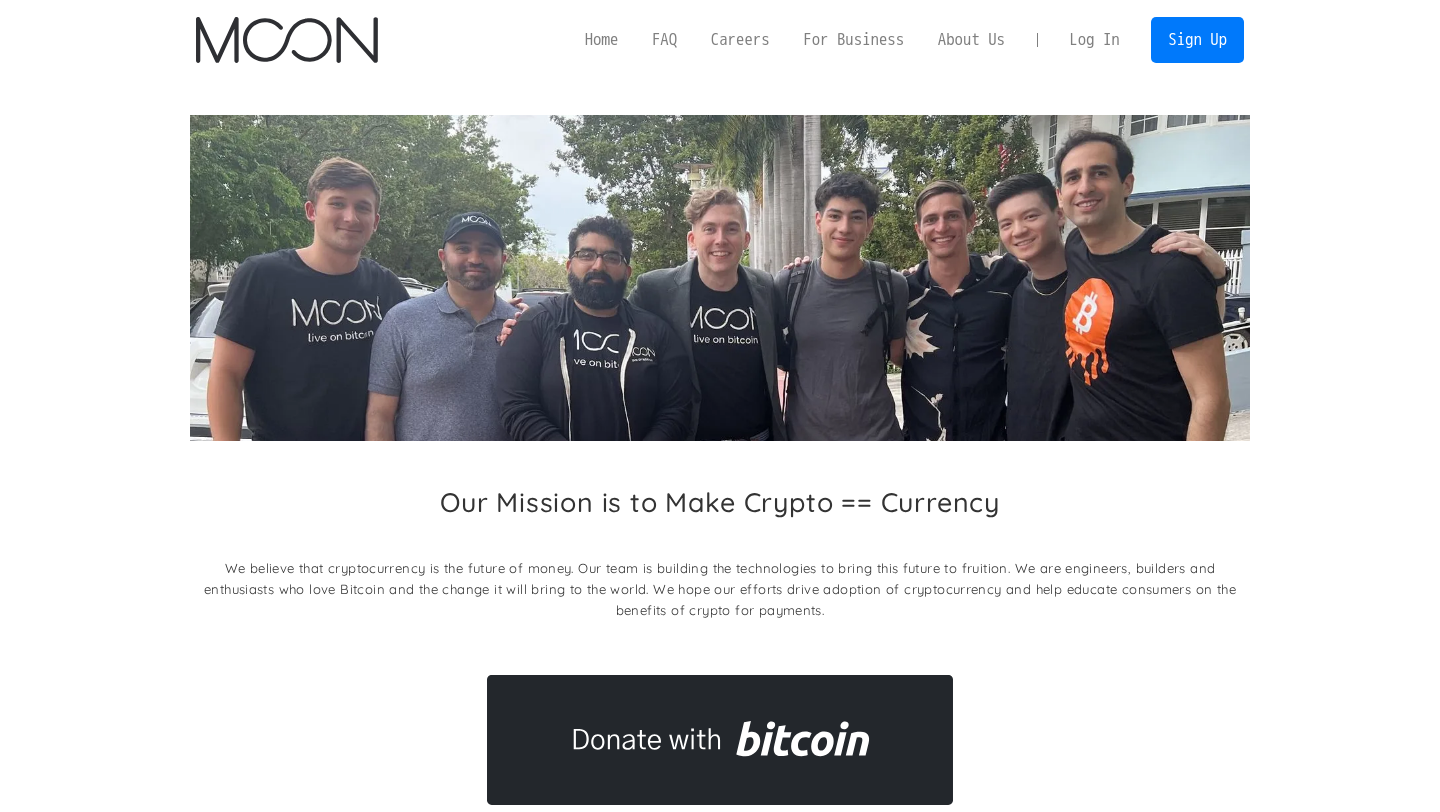 scroll, scrollTop: 0, scrollLeft: 0, axis: both 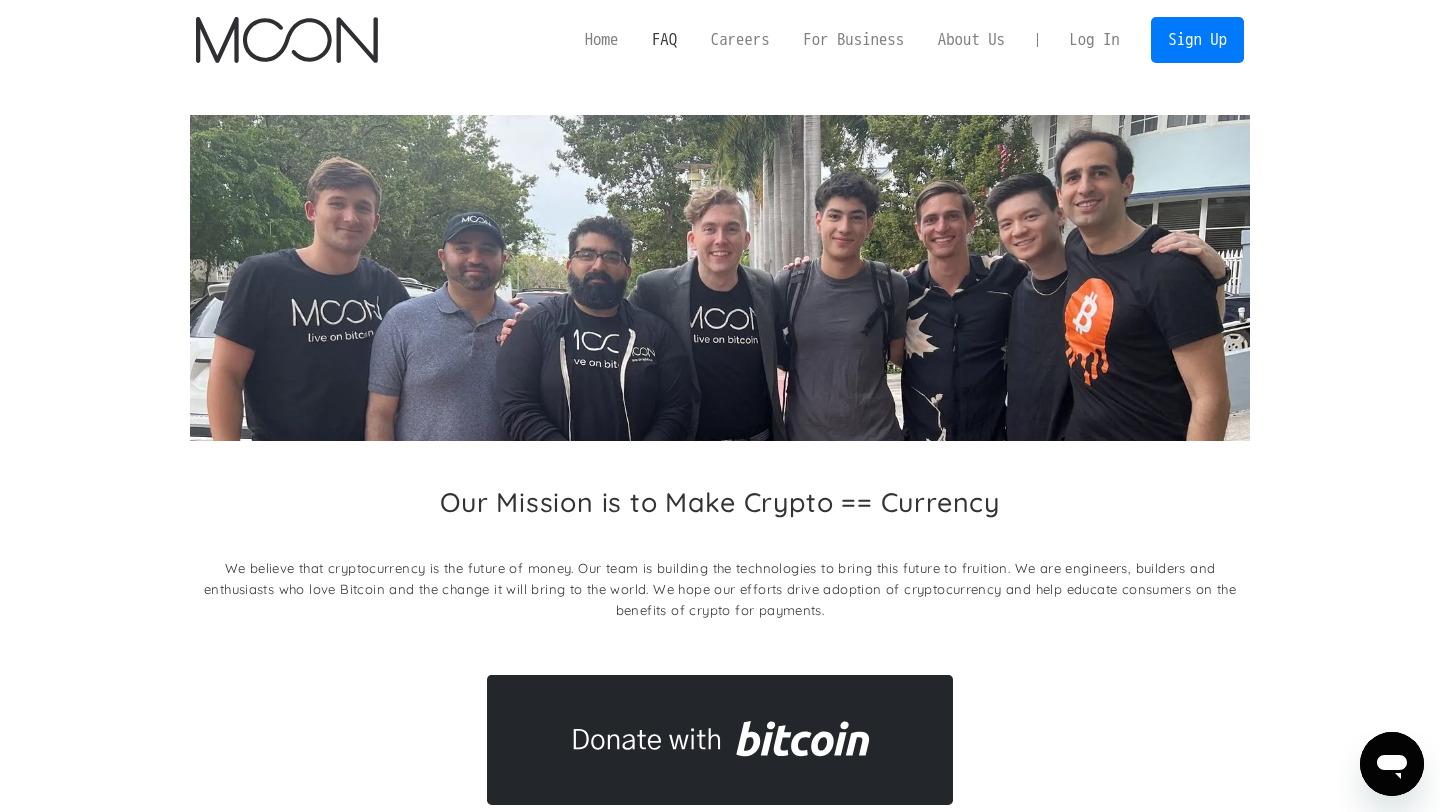 click on "FAQ" at bounding box center [664, 39] 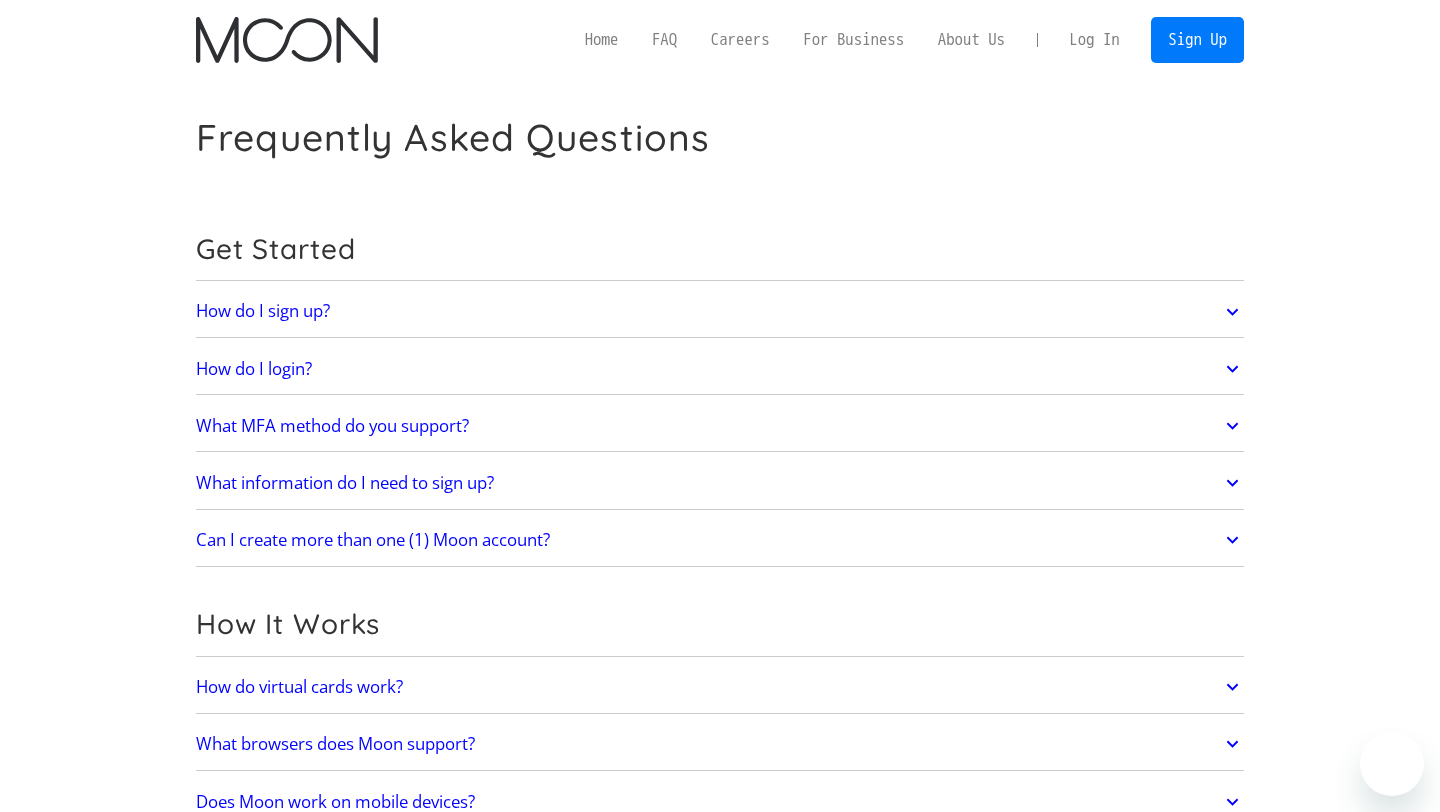 scroll, scrollTop: 0, scrollLeft: 0, axis: both 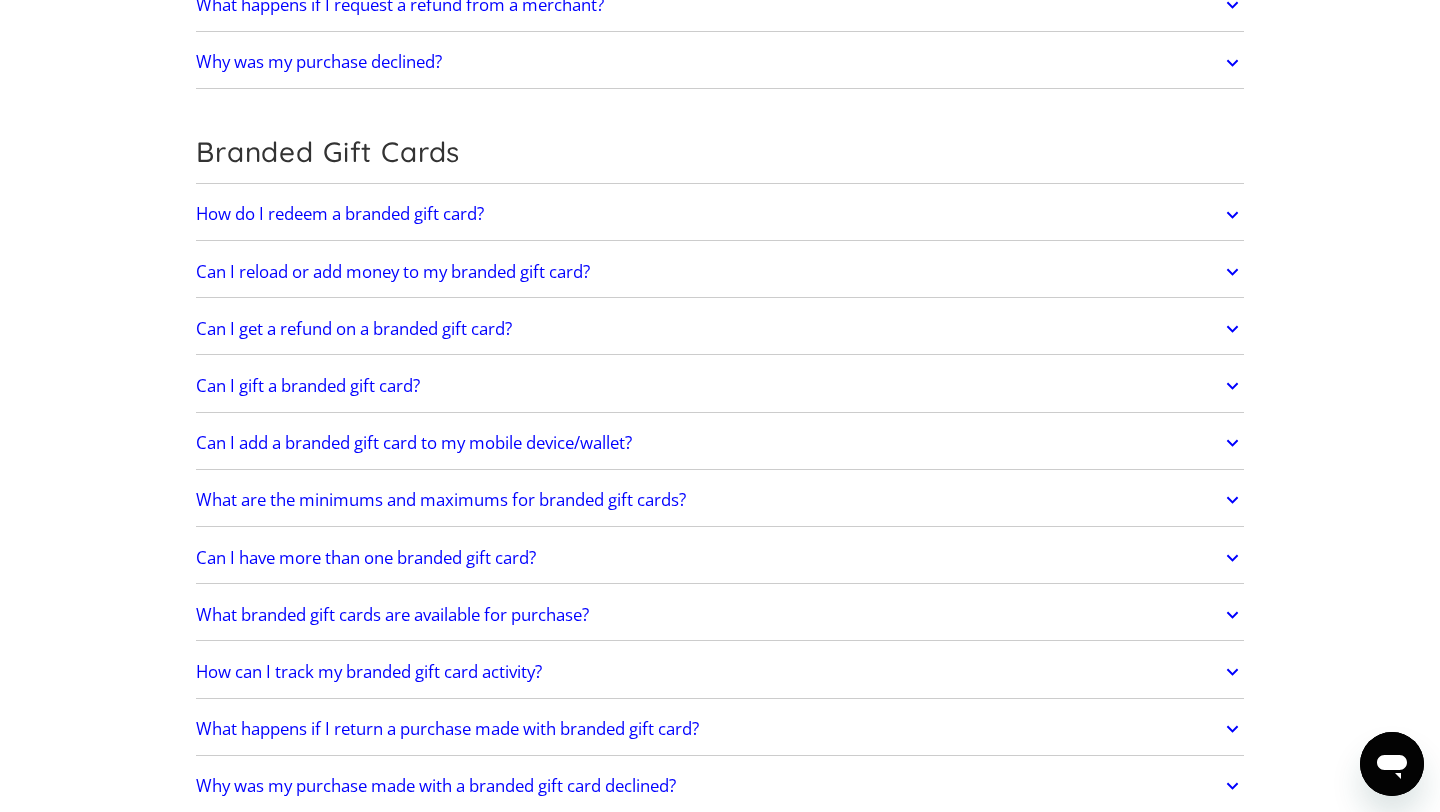 click on "How do I redeem a branded gift card?" at bounding box center [720, 215] 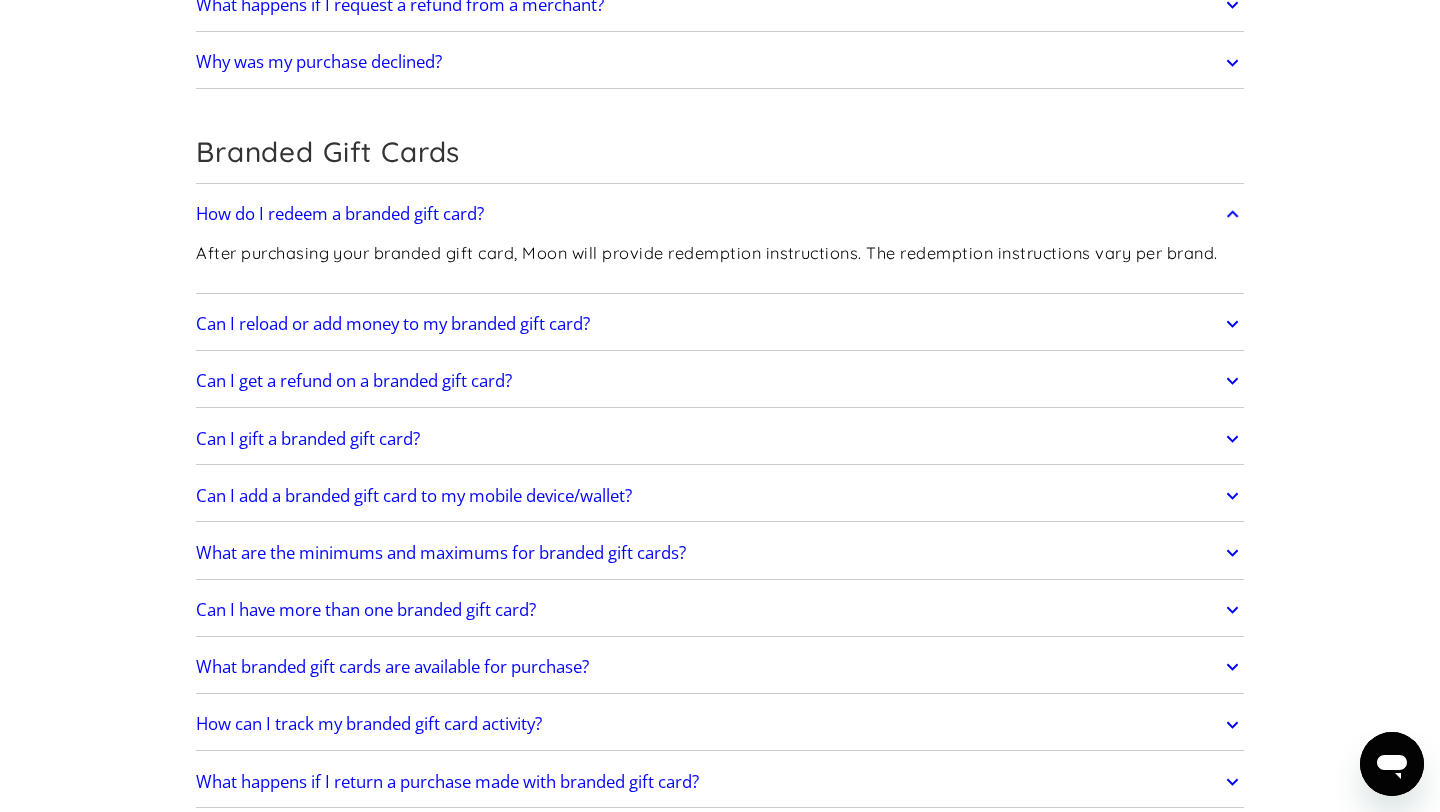 click on "How do I redeem a branded gift card?" at bounding box center [720, 215] 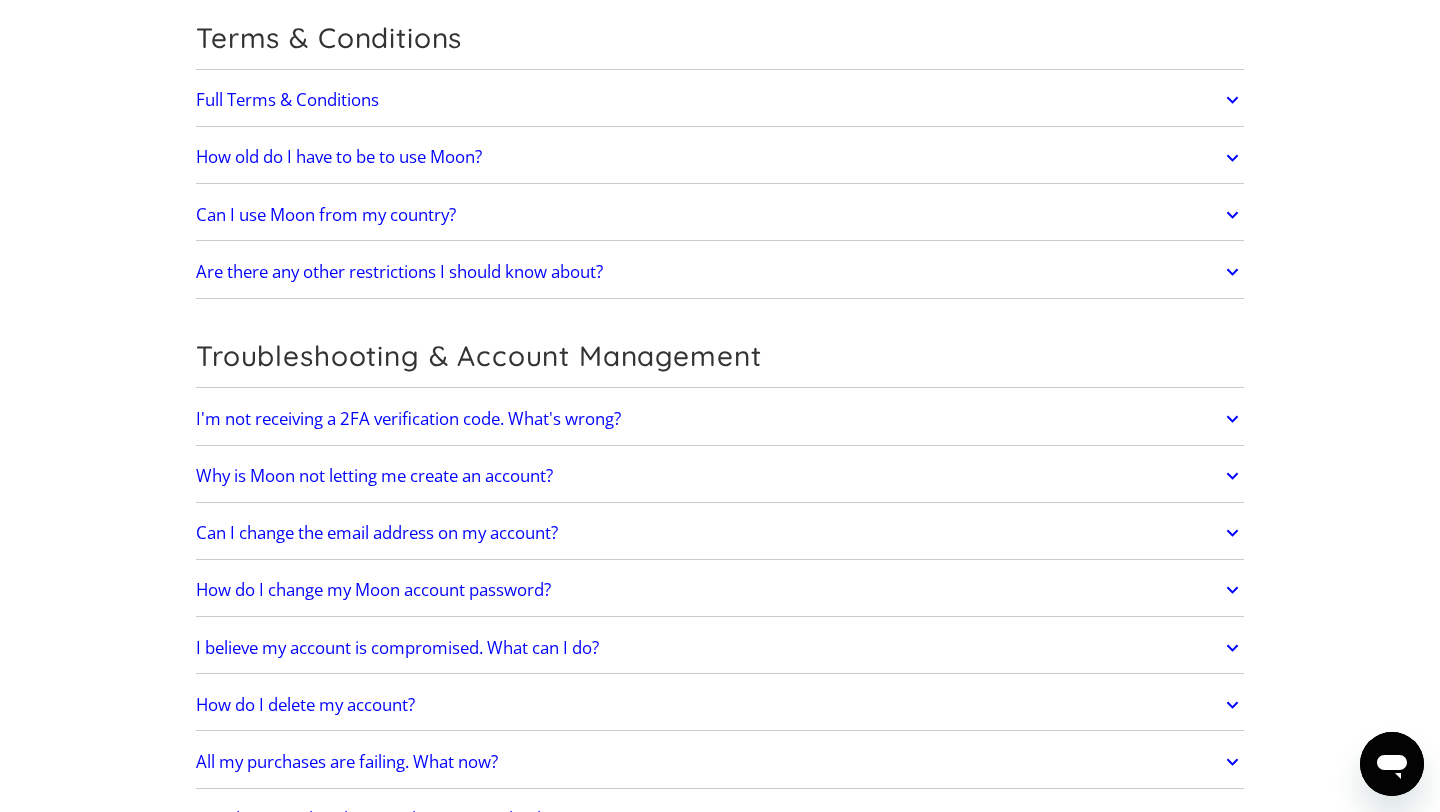 scroll, scrollTop: 3991, scrollLeft: 0, axis: vertical 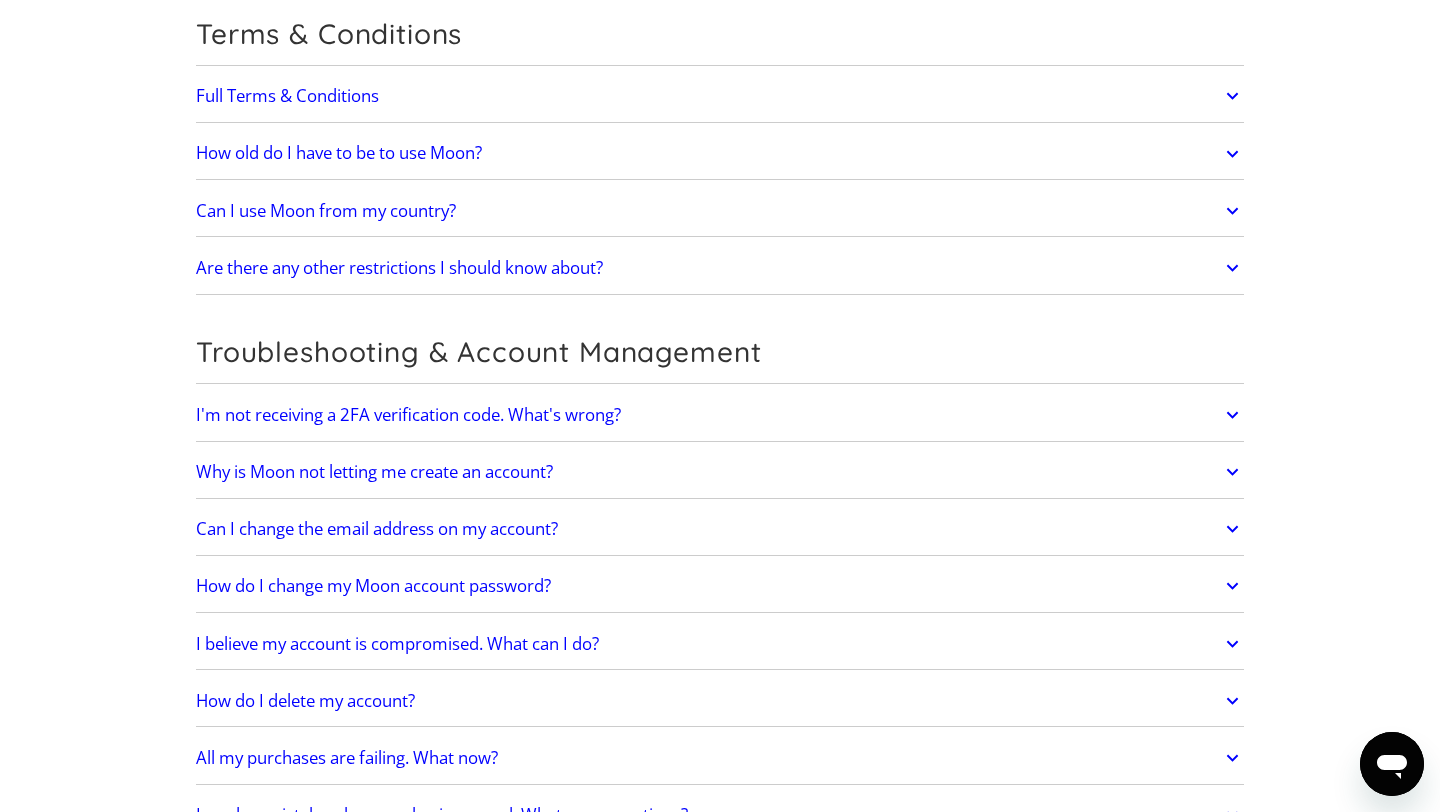 click on "Can I use Moon from my country?" at bounding box center [720, 211] 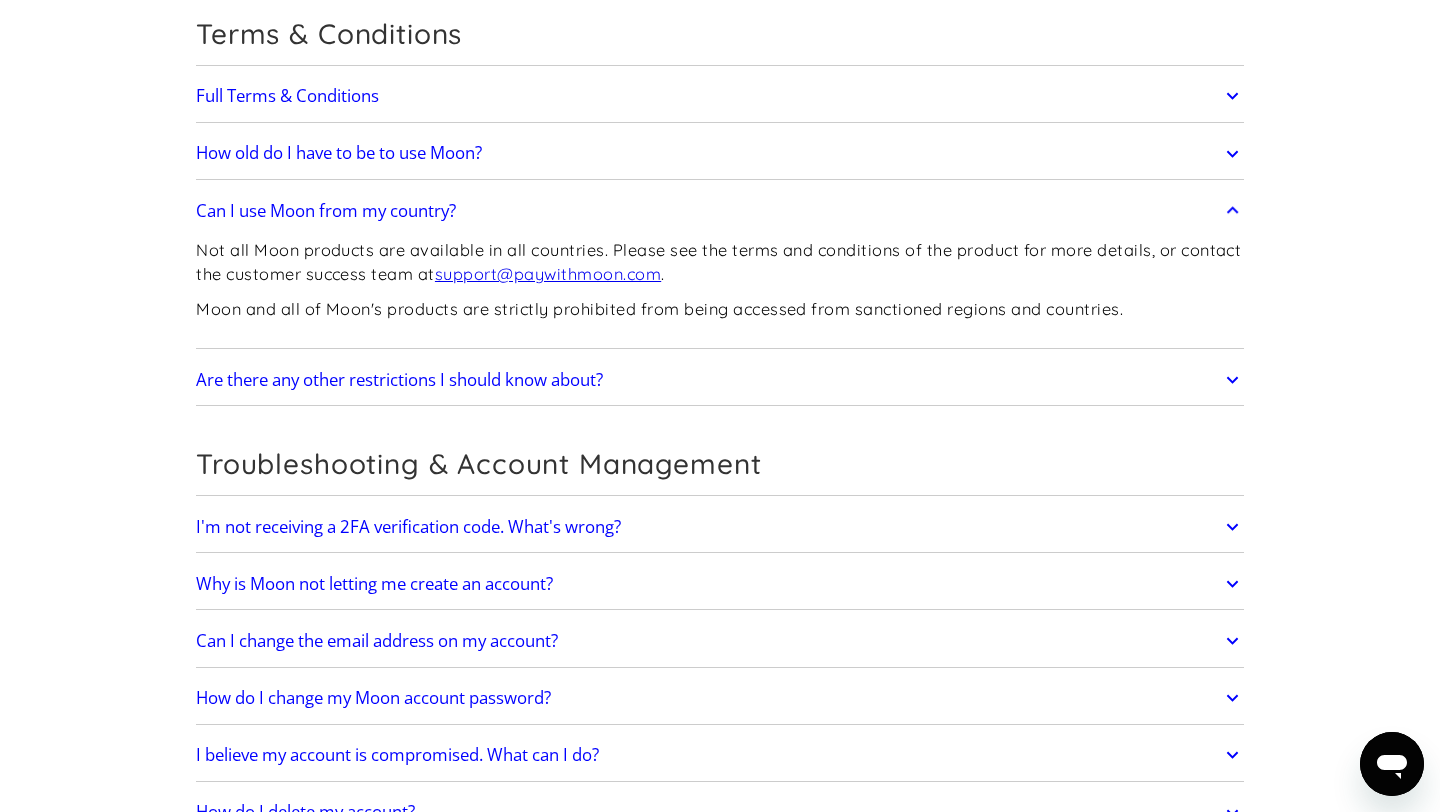 click on "Can I use Moon from my country?" at bounding box center (720, 211) 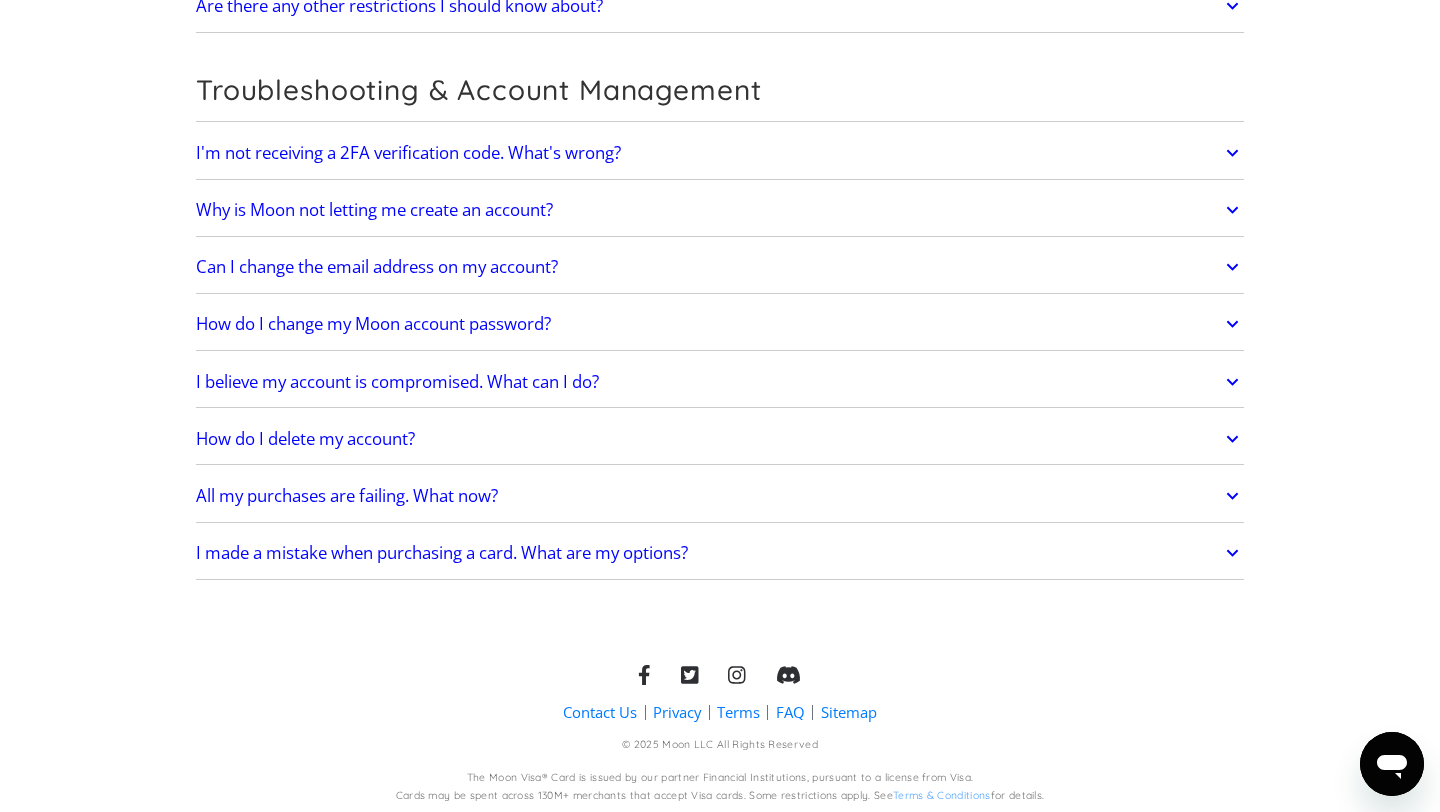 scroll, scrollTop: 4258, scrollLeft: 0, axis: vertical 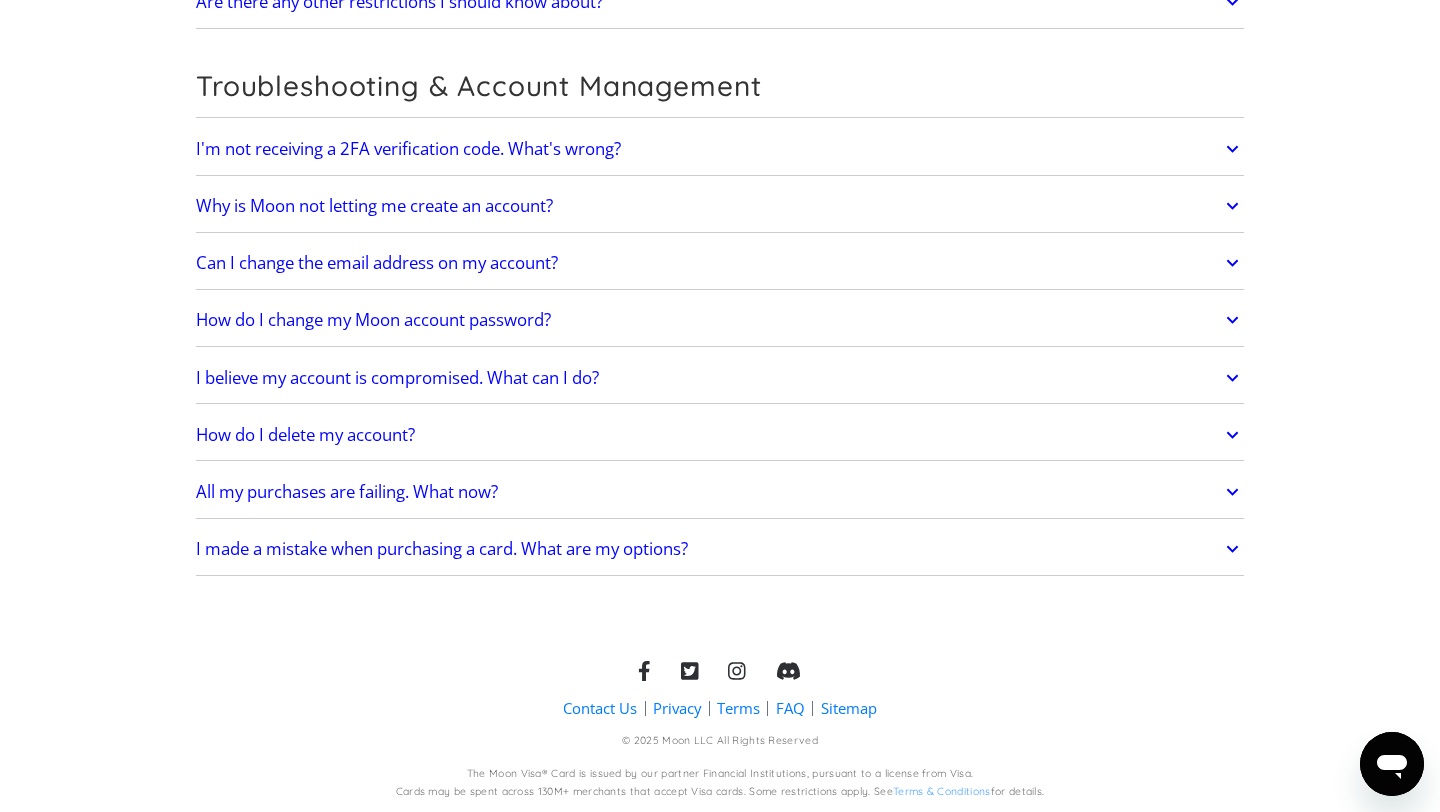 click on "I made a mistake when purchasing a card. What are my options?" at bounding box center (720, 549) 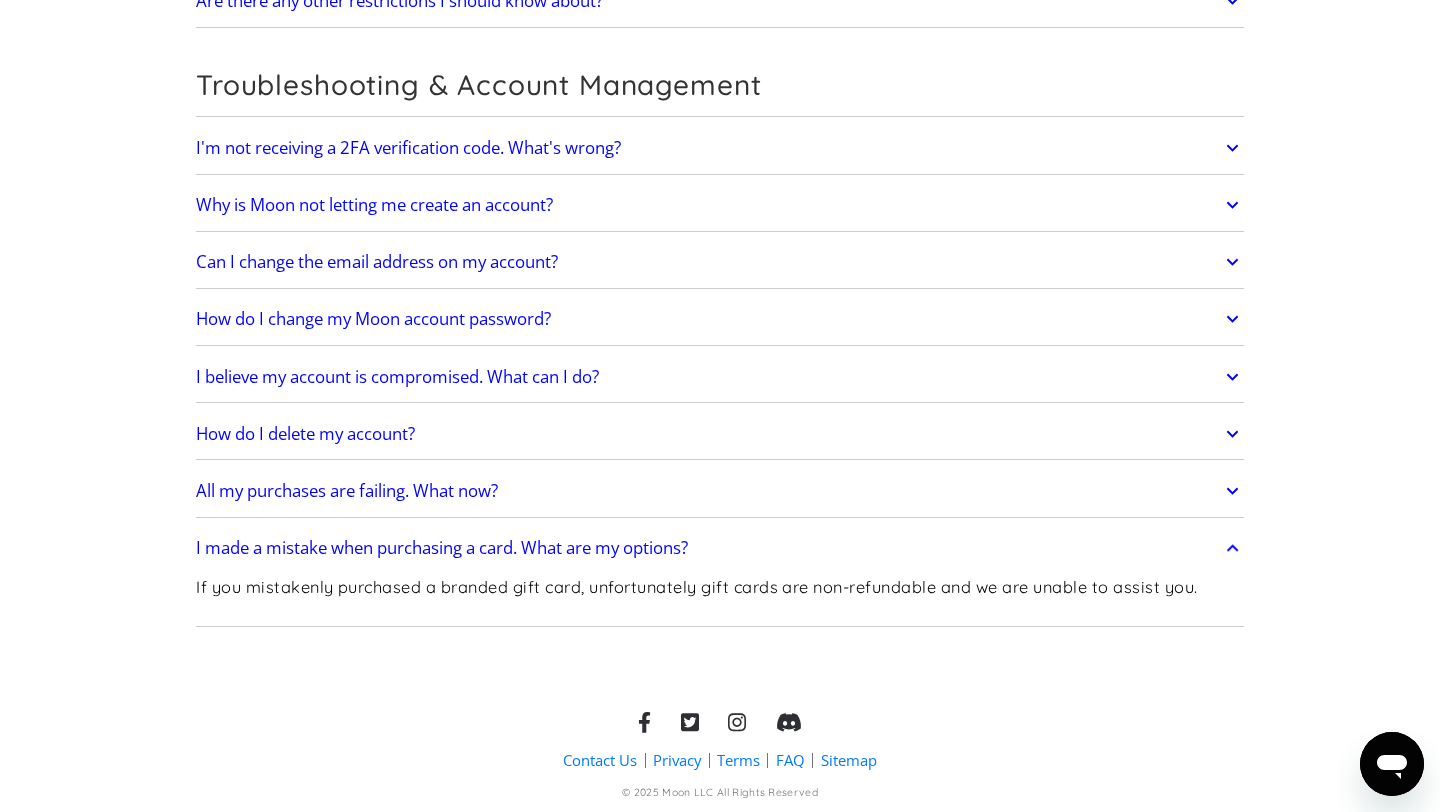 click on "I made a mistake when purchasing a card. What are my options?" at bounding box center [720, 548] 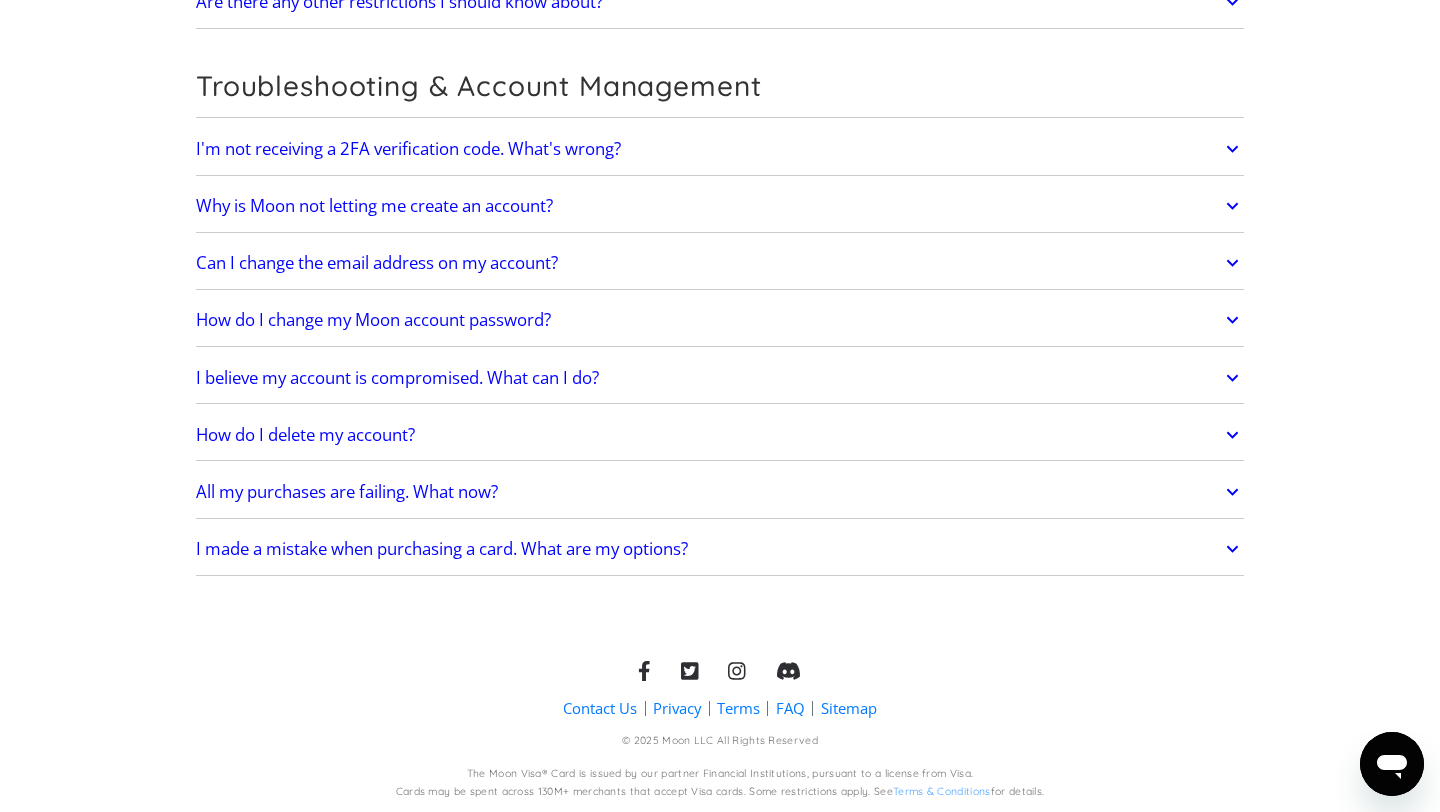 click on "How do I delete my account?" at bounding box center [720, 435] 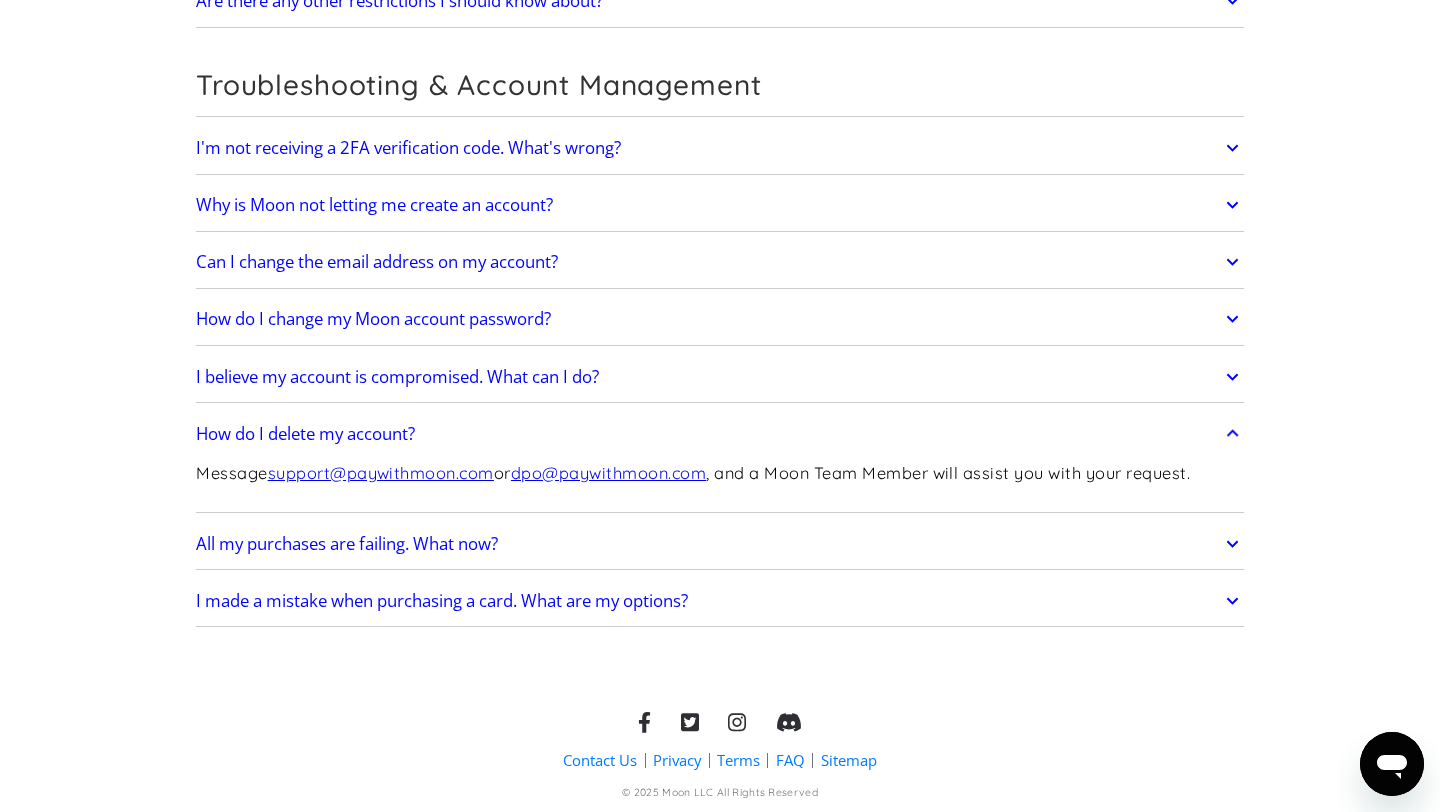 click on "How do I delete my account?" at bounding box center (720, 434) 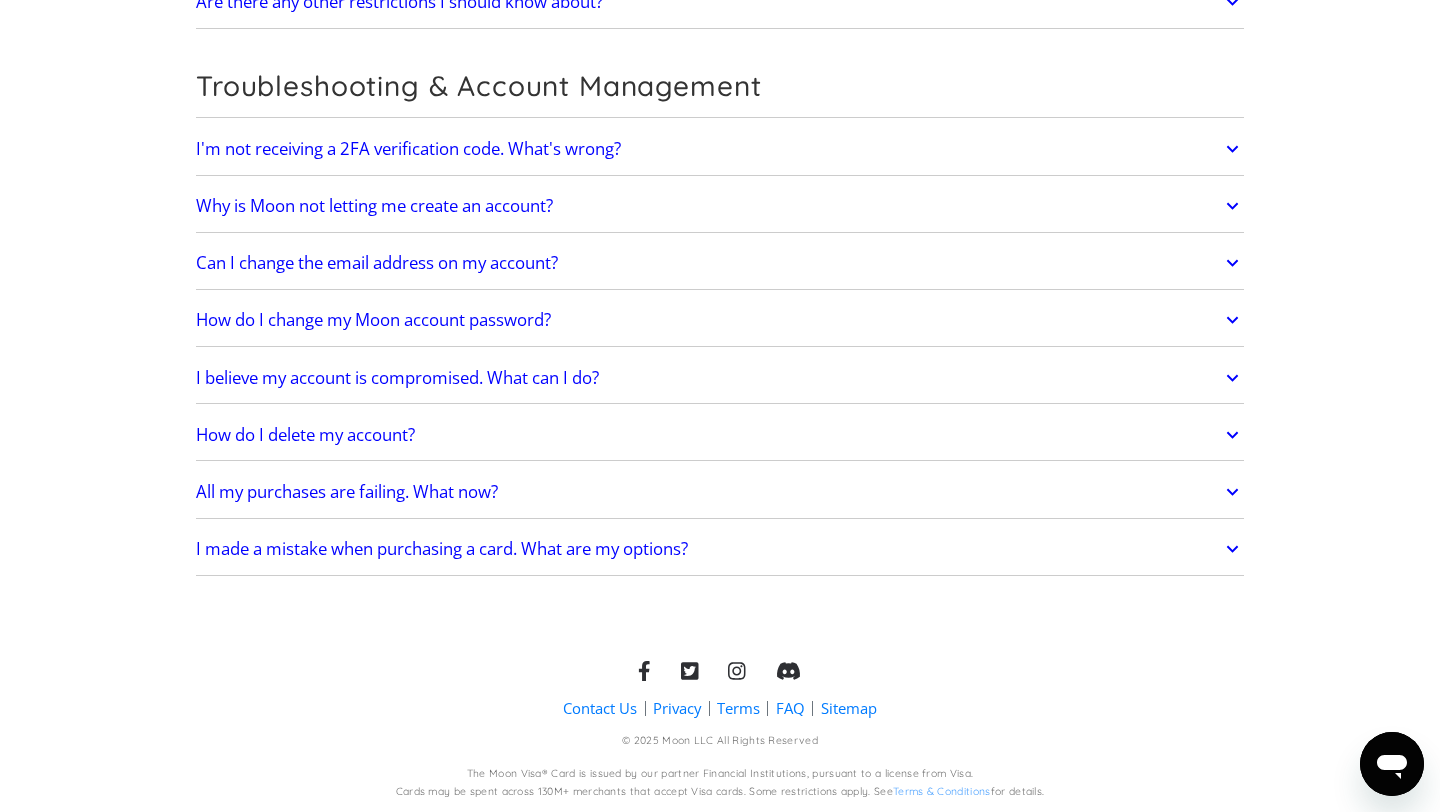 click on "I believe my account is compromised. What can I do?" at bounding box center [720, 378] 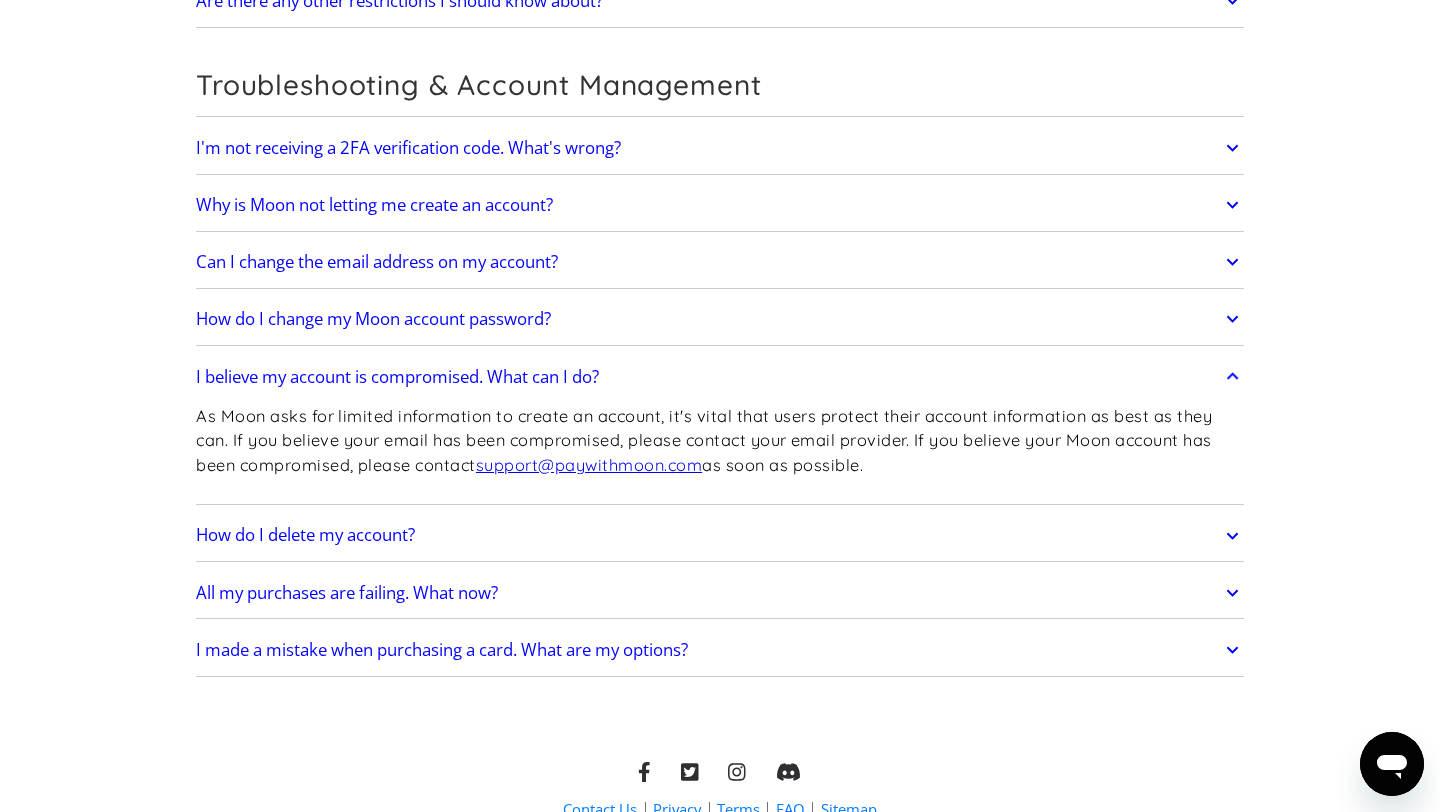 click on "I believe my account is compromised. What can I do?" at bounding box center (720, 377) 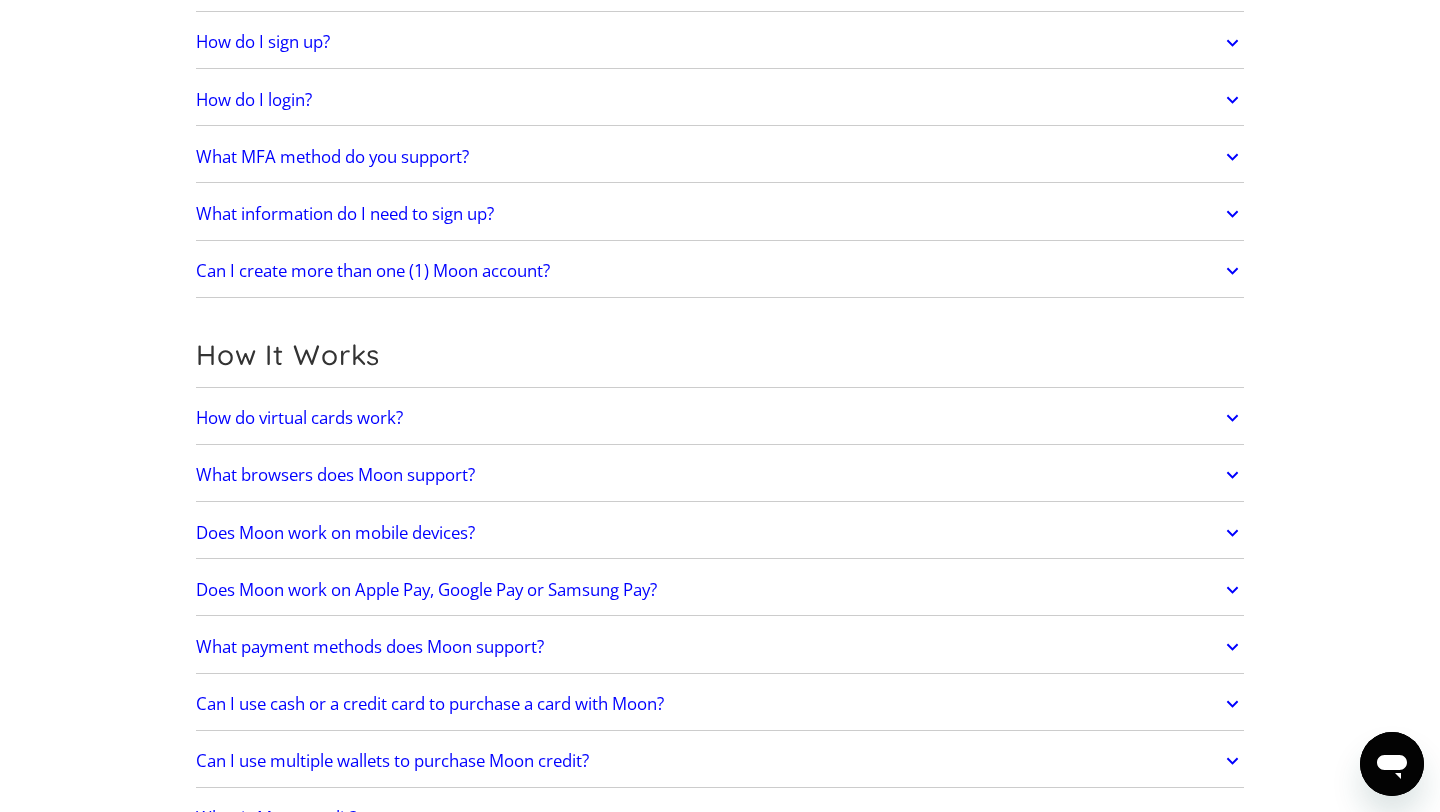 scroll, scrollTop: 0, scrollLeft: 0, axis: both 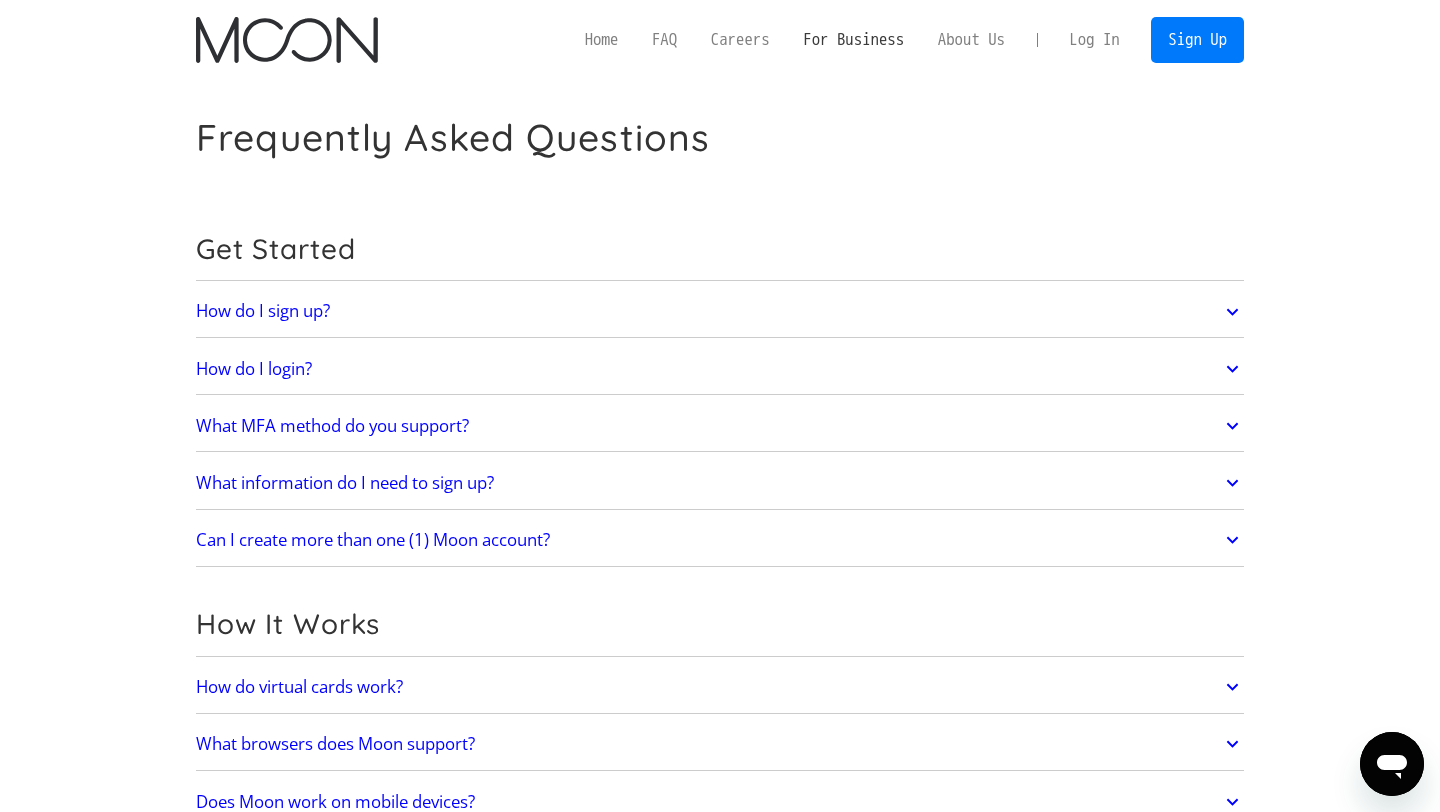 click on "For Business" at bounding box center [853, 39] 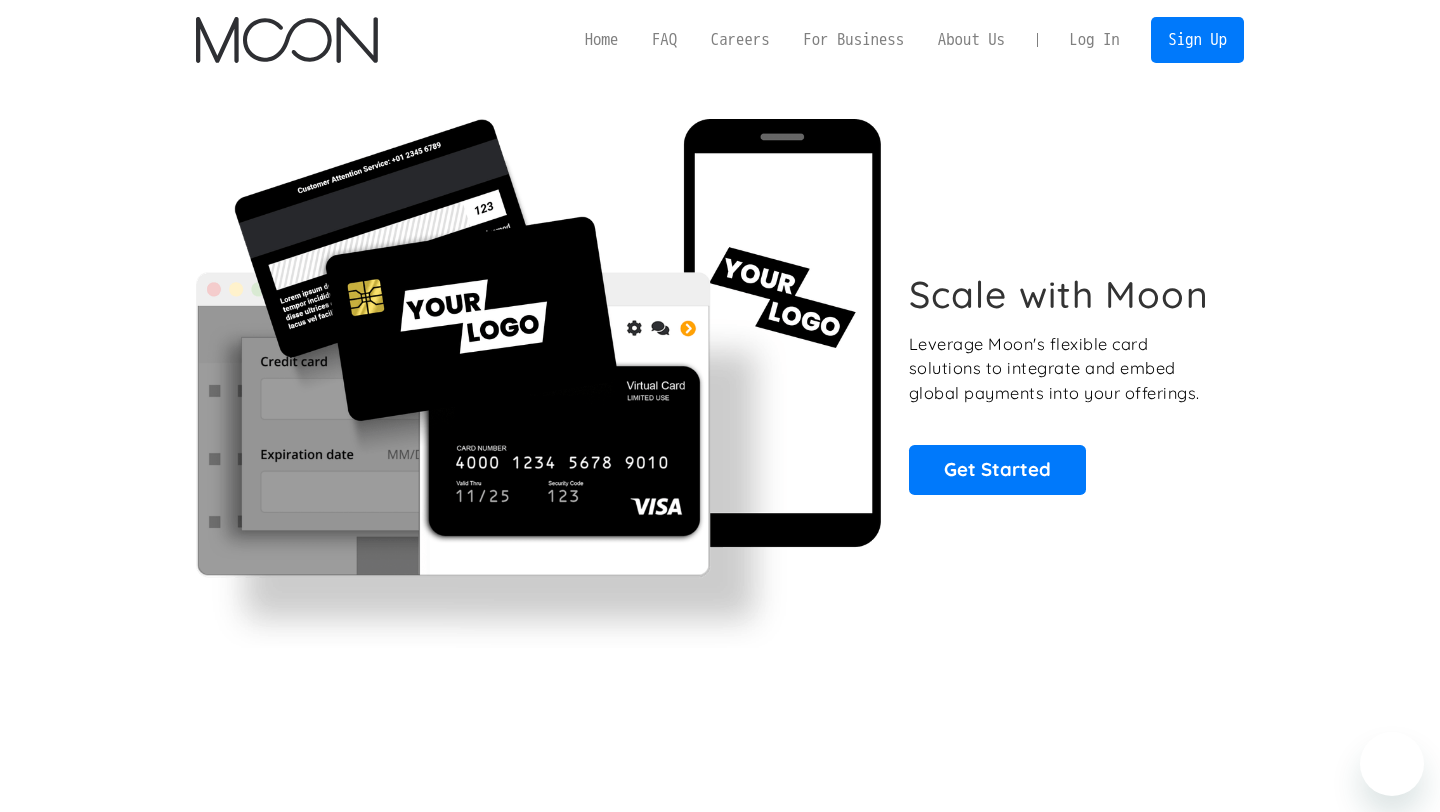 scroll, scrollTop: 0, scrollLeft: 0, axis: both 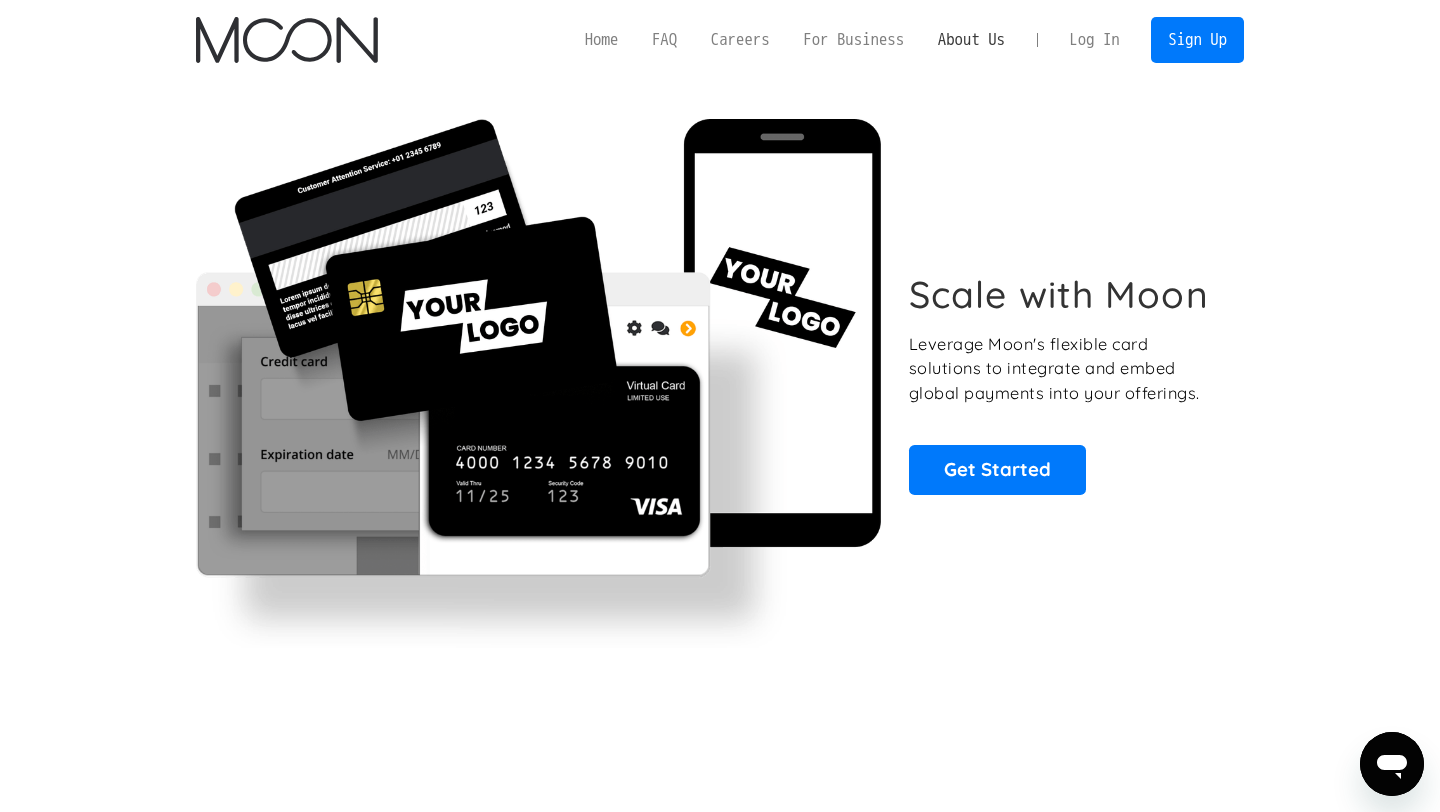 click on "About Us" at bounding box center (971, 39) 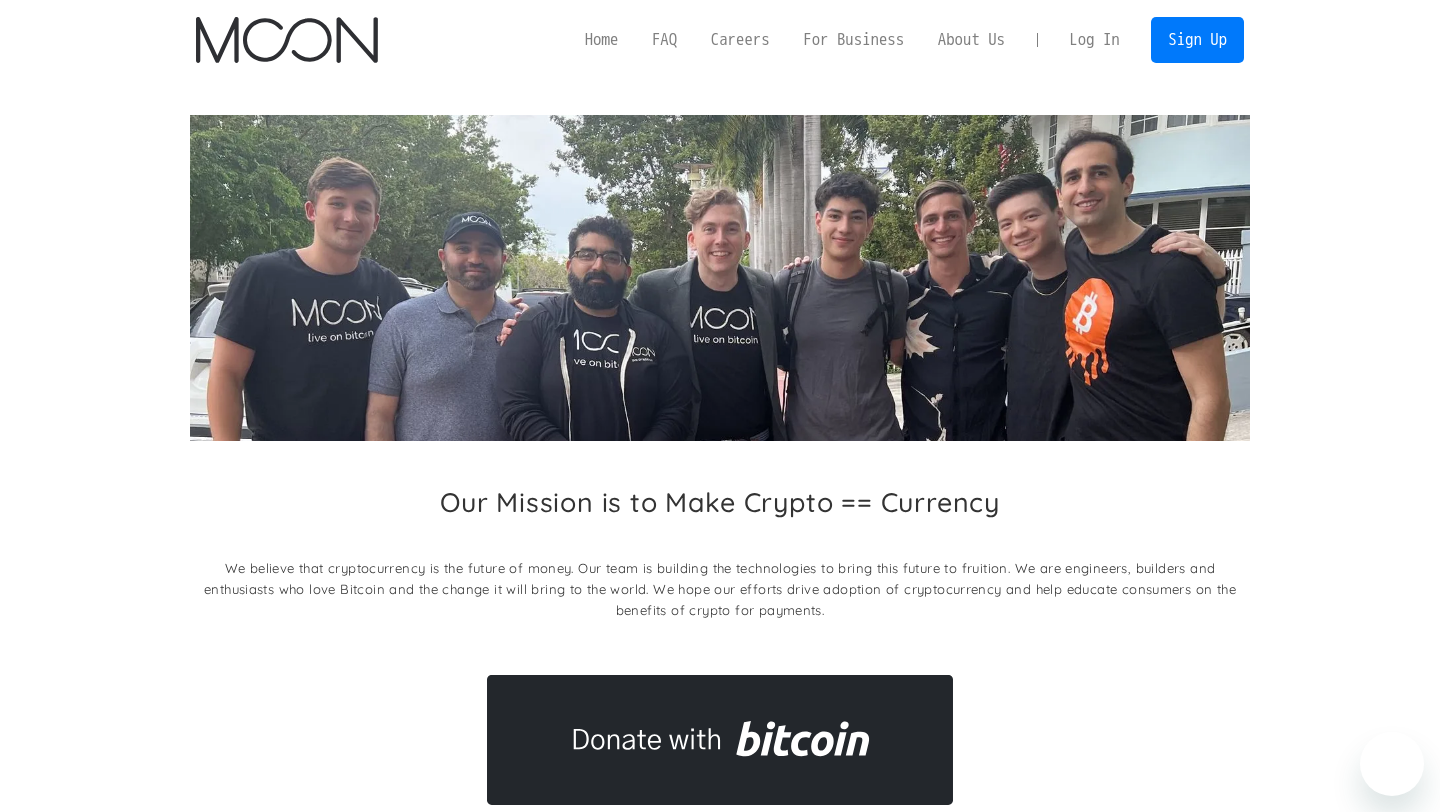 scroll, scrollTop: 0, scrollLeft: 0, axis: both 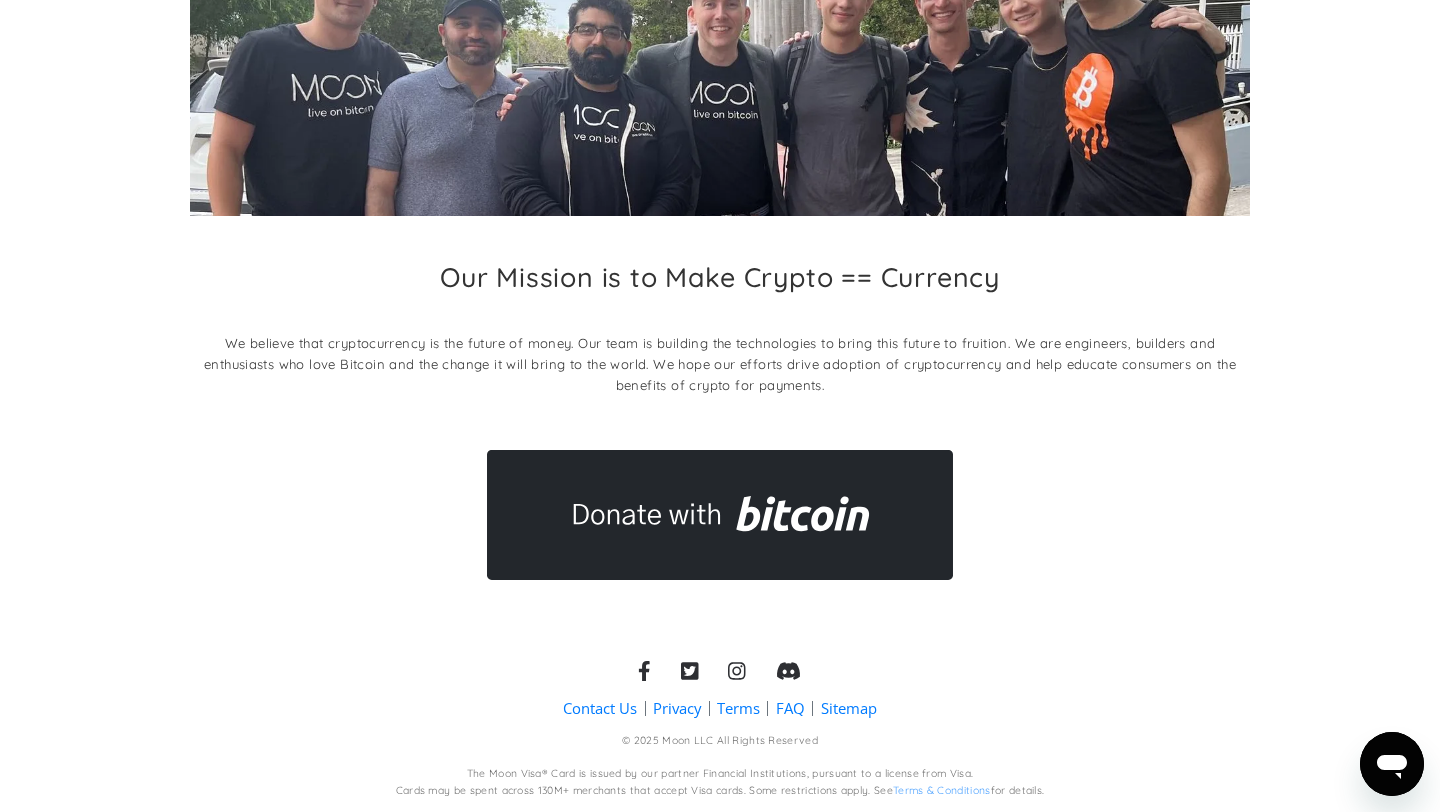 click on "Contact Us" at bounding box center [600, 708] 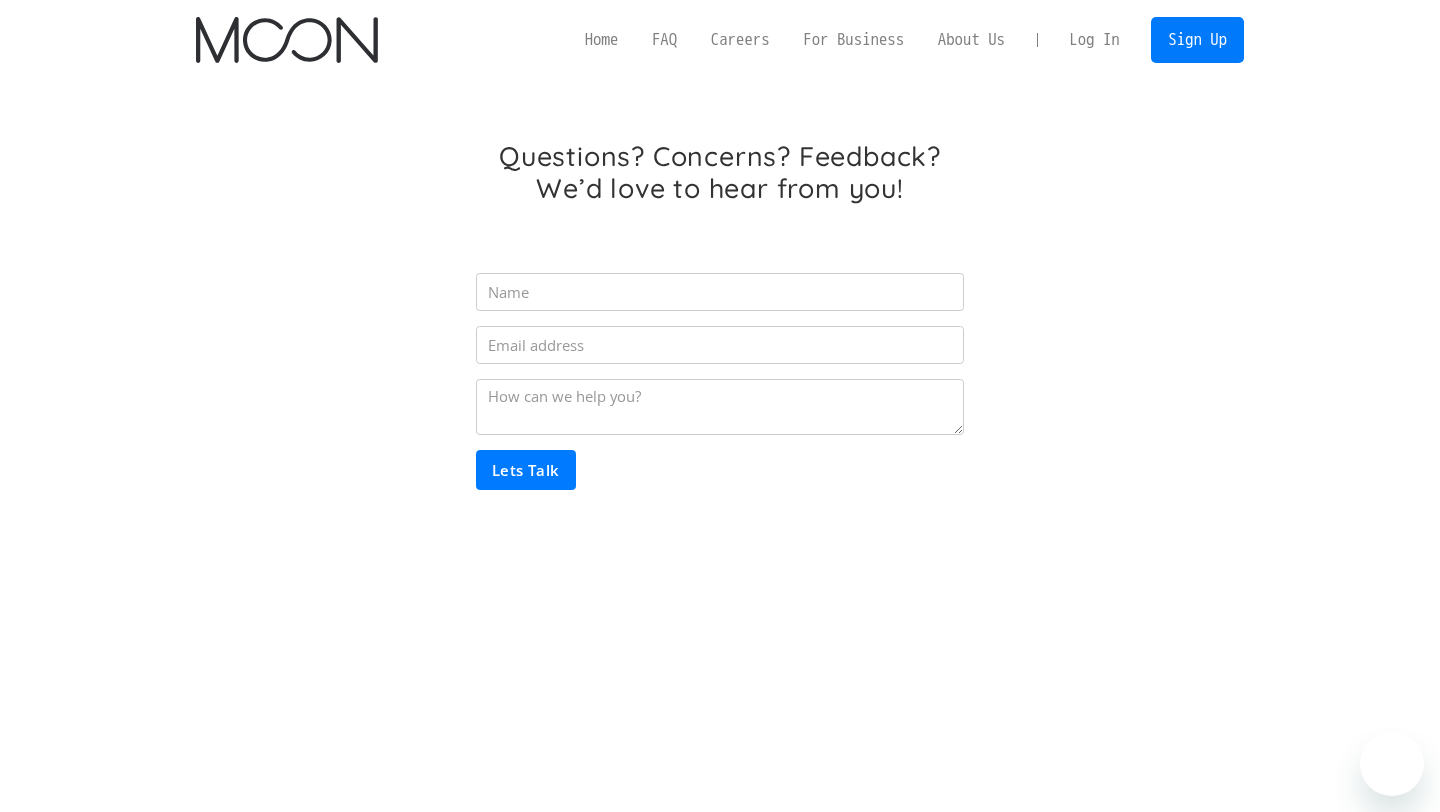 scroll, scrollTop: 0, scrollLeft: 0, axis: both 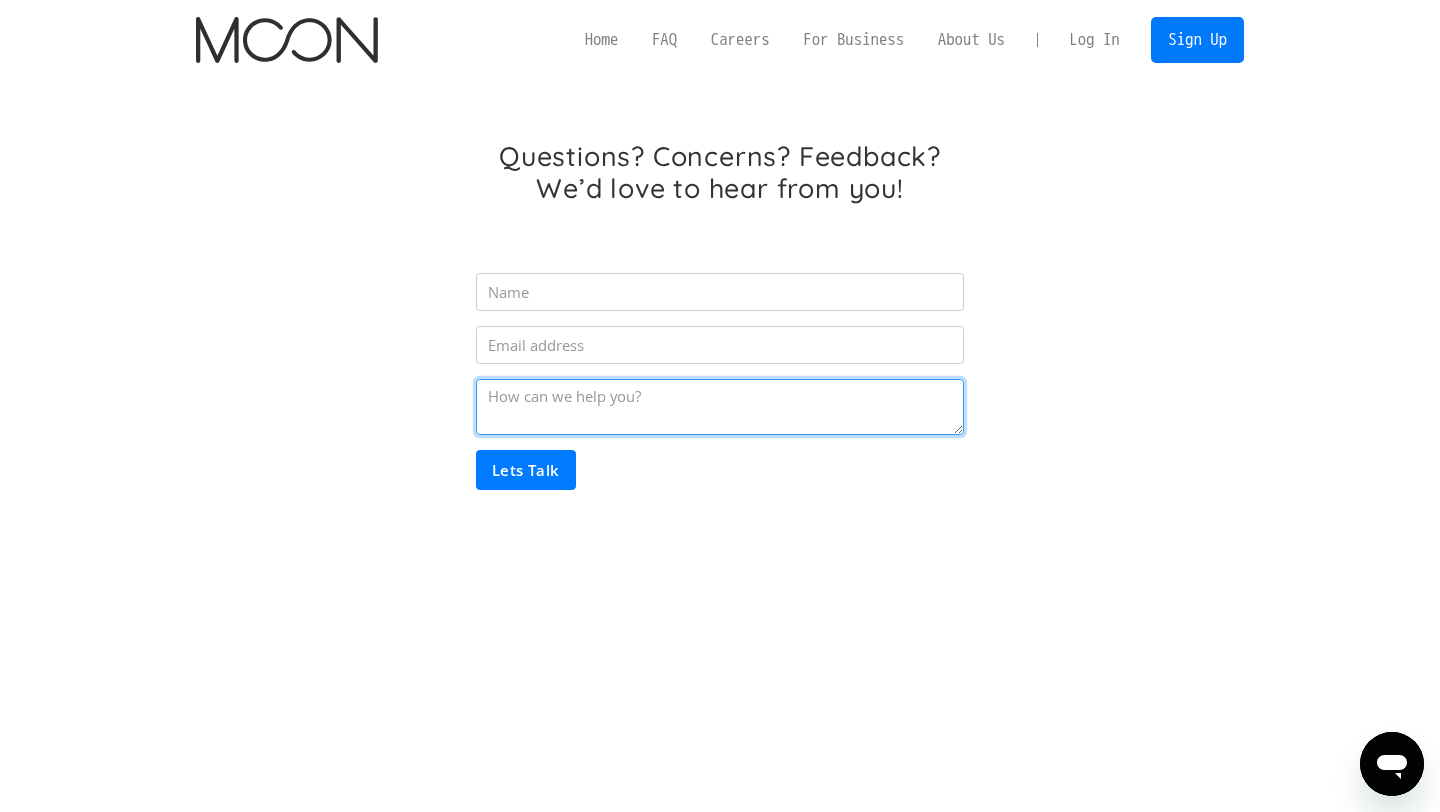 click at bounding box center (720, 407) 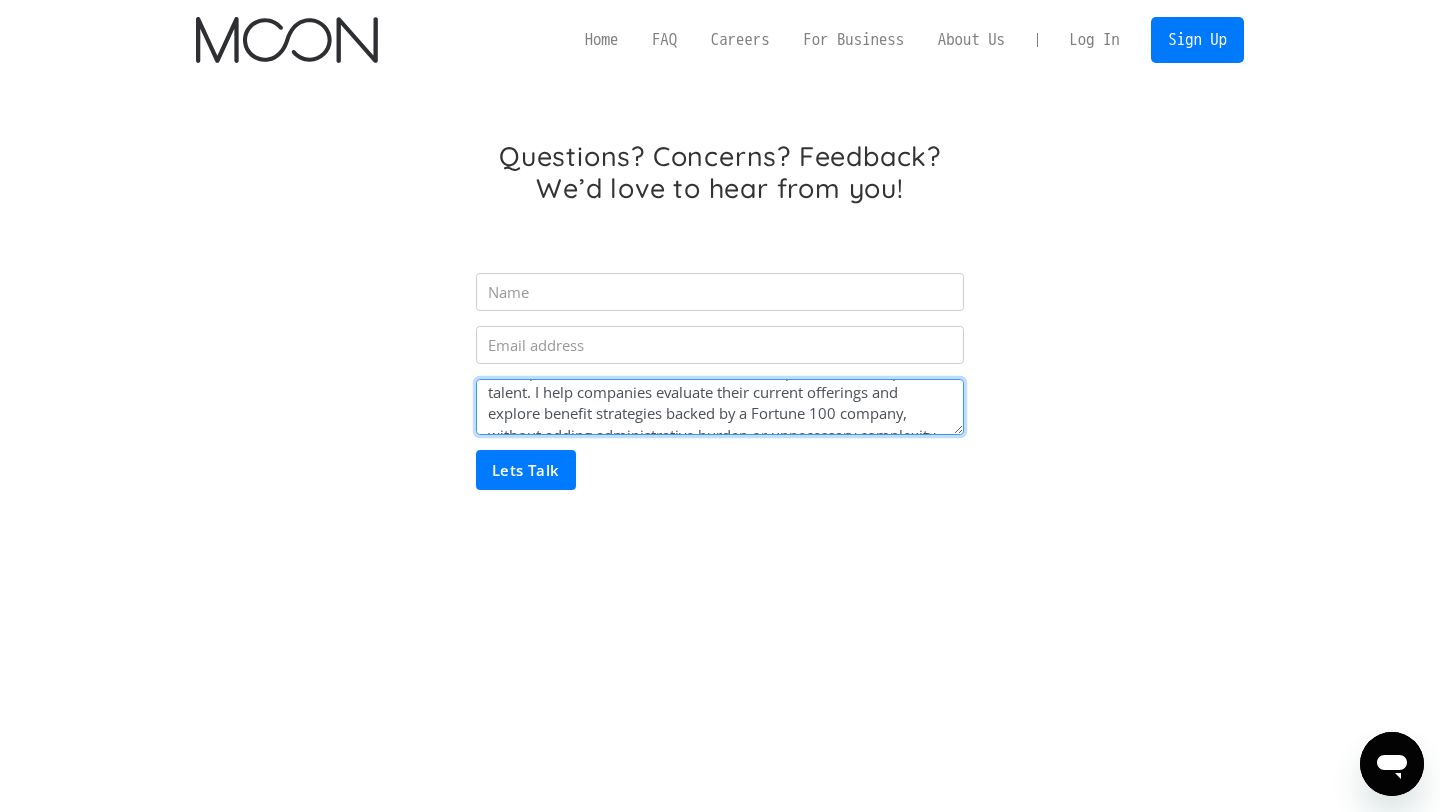 scroll, scrollTop: 0, scrollLeft: 0, axis: both 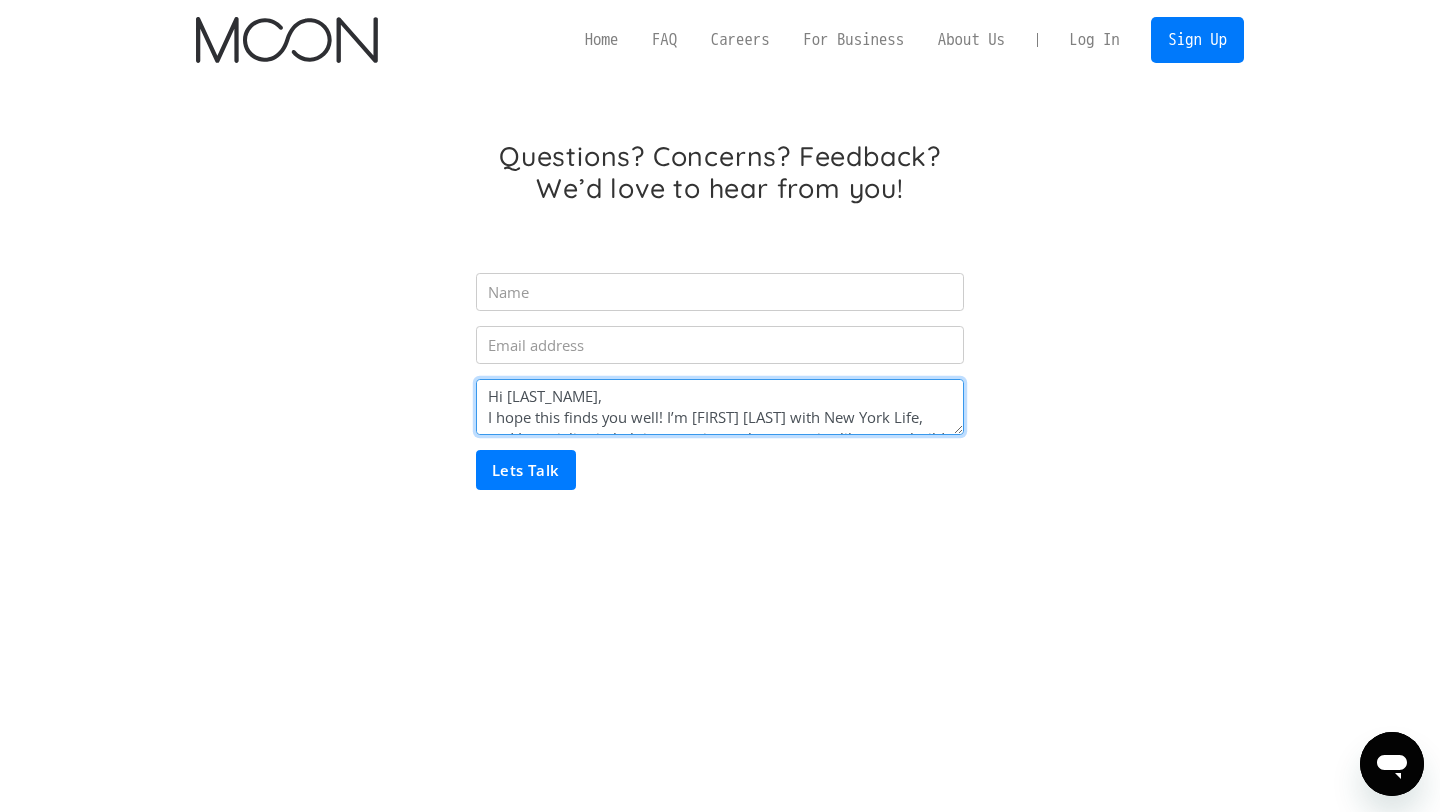 click on "Hi [LAST_NAME],
I hope this finds you well! I’m [FIRST] [LAST] with New York Life, and I specialize in helping growing tech companies like yours build competitive, scalable employee benefit packages.
Startups often move fast—and so do the expectations of top-tier talent. I help companies evaluate their current offerings and explore benefit strategies backed by a Fortune 100 company, without adding administrative burden or unnecessary complexity.
Some of the areas we typically address include:
Structuring benefits that support retention and recruiting
Enhancing holistic financial wellness for employees
Introducing cost-effective options for insurance and retirement planning
Whether you're just building out your first benefits offering or reassessing your current approach, I’d be glad to share what’s possible.
Would you be open to a quick 15-minute call to explore how I can help?" at bounding box center [720, 407] 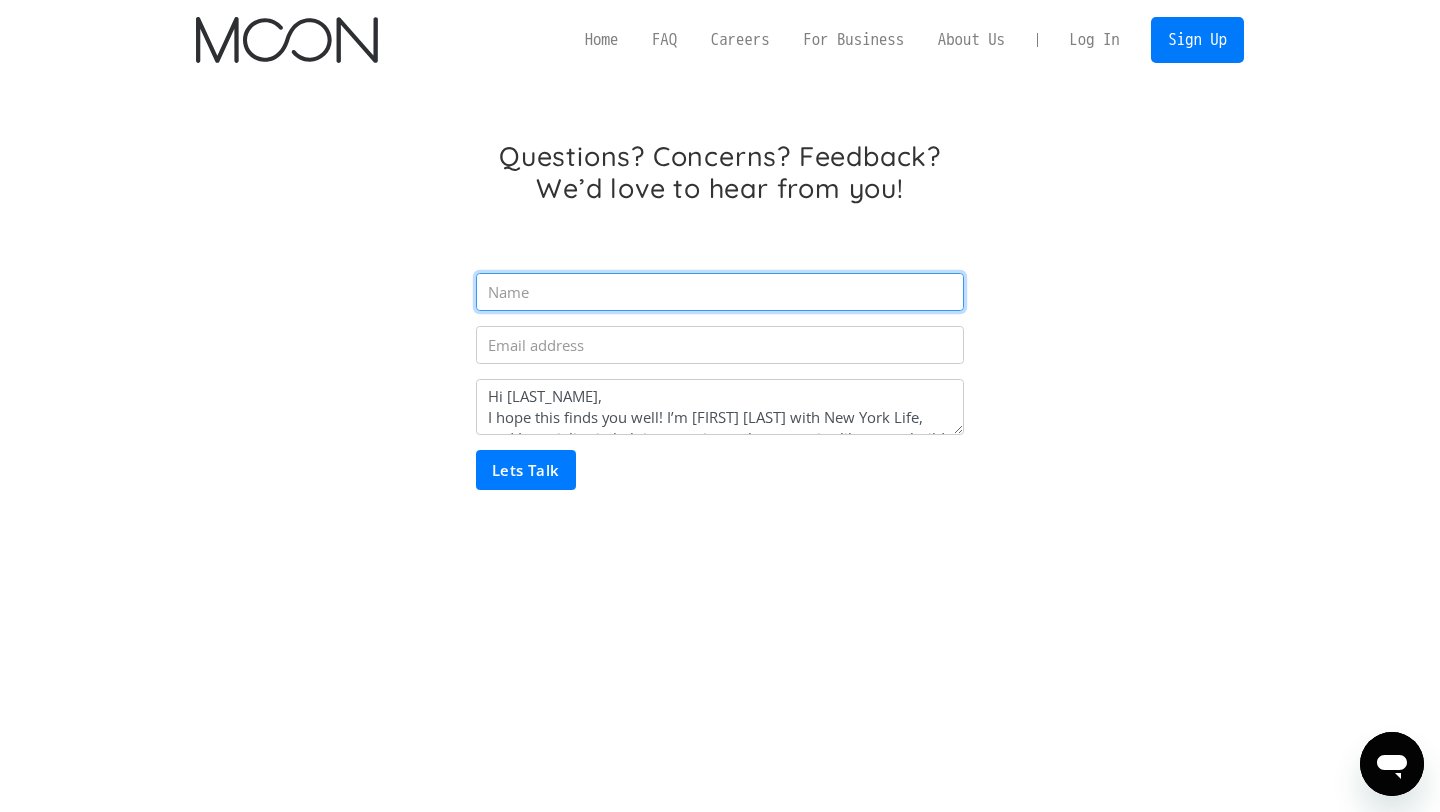 click at bounding box center [720, 292] 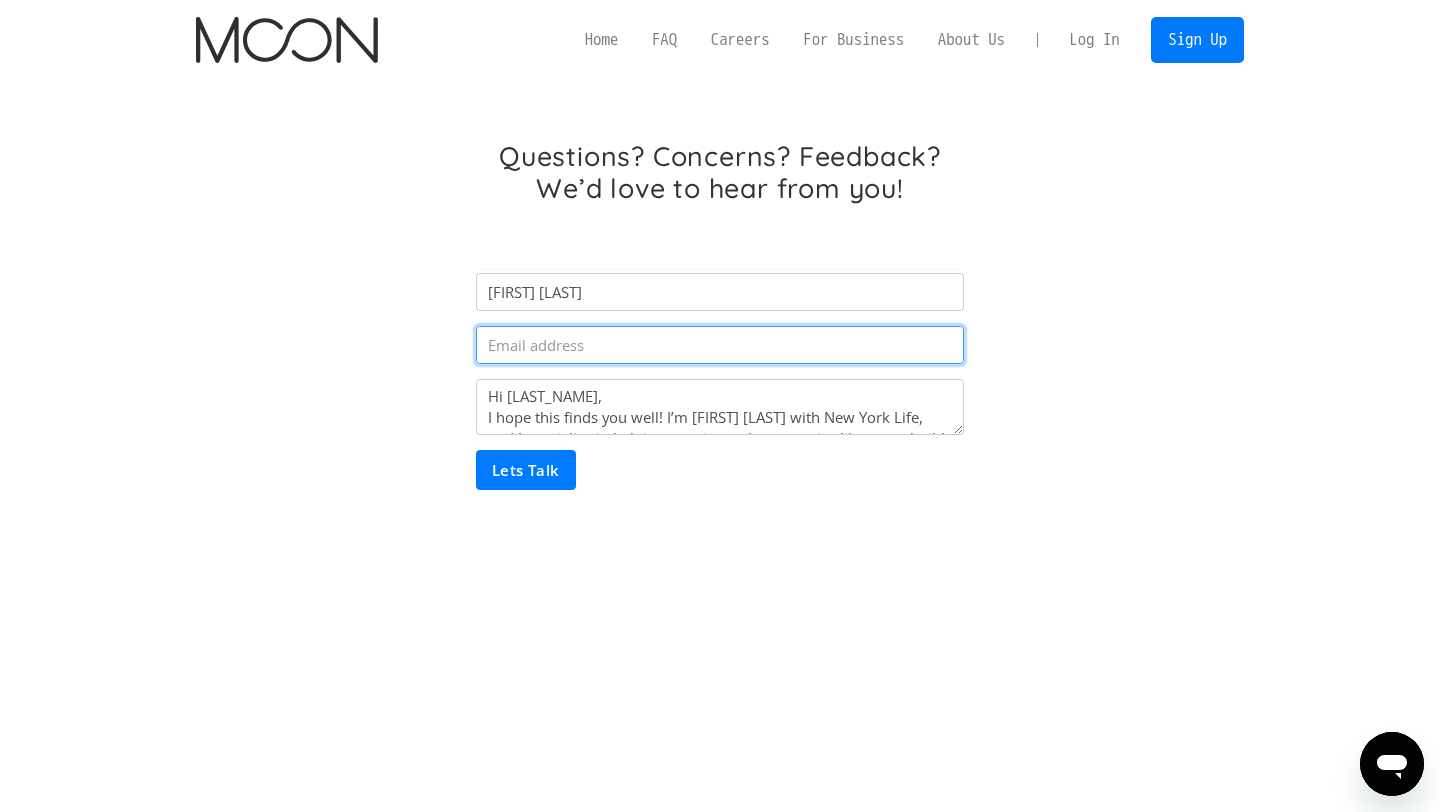 click at bounding box center (720, 345) 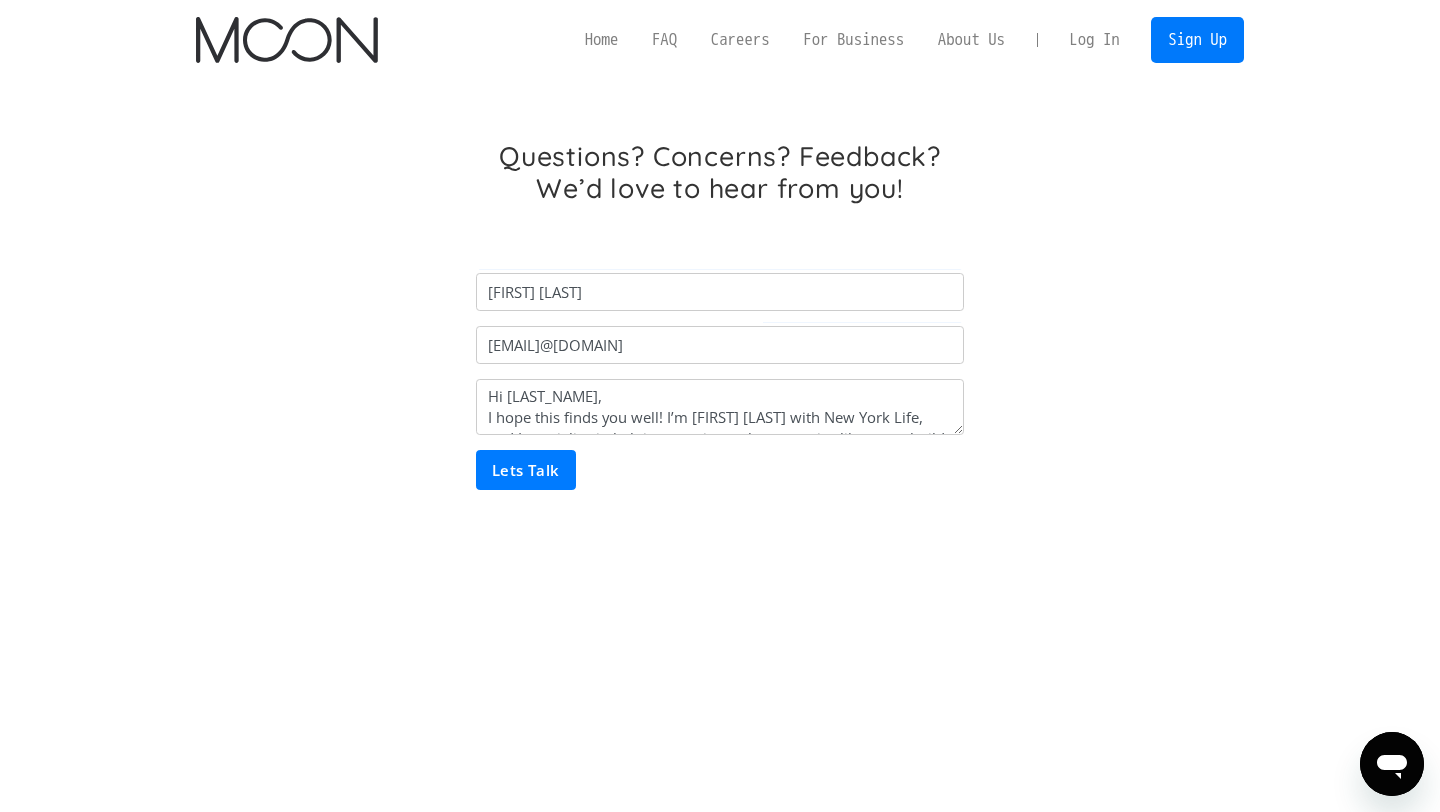 click on "Lets Talk" at bounding box center (526, 470) 